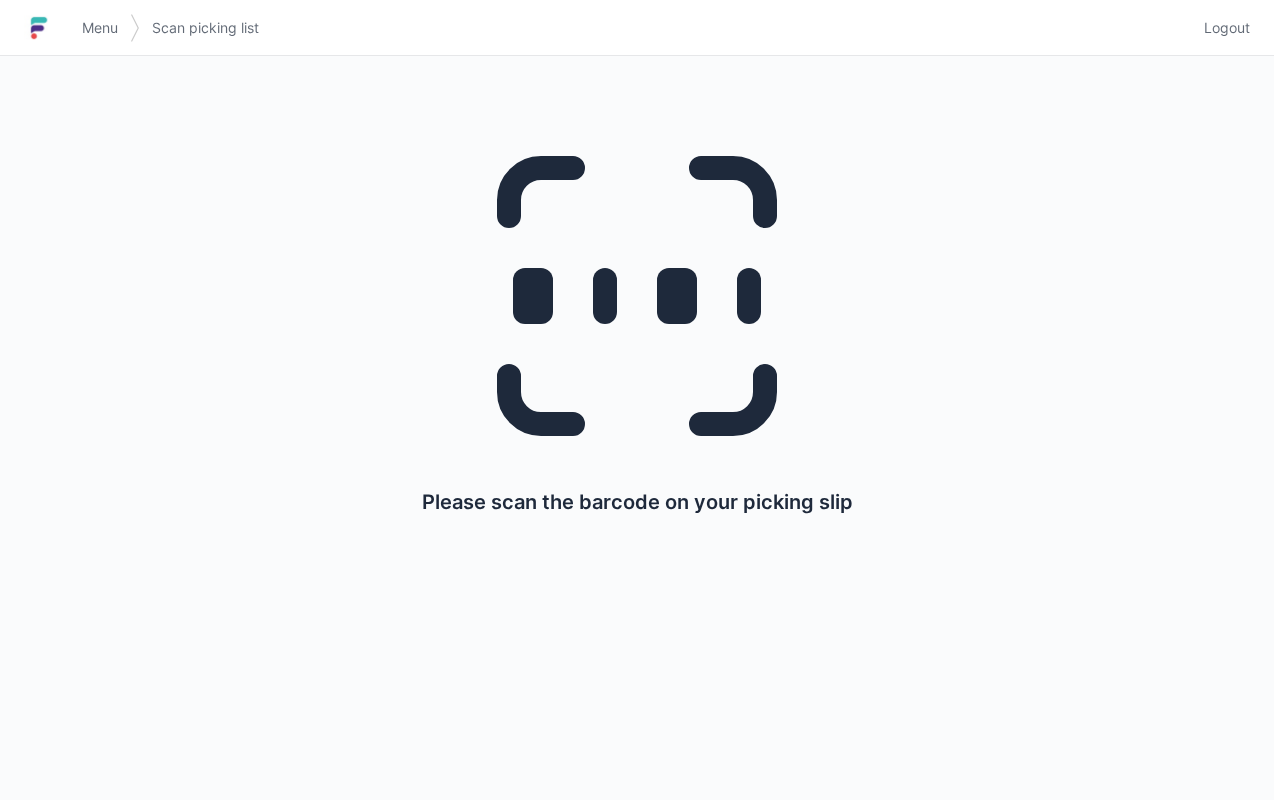 scroll, scrollTop: 0, scrollLeft: 0, axis: both 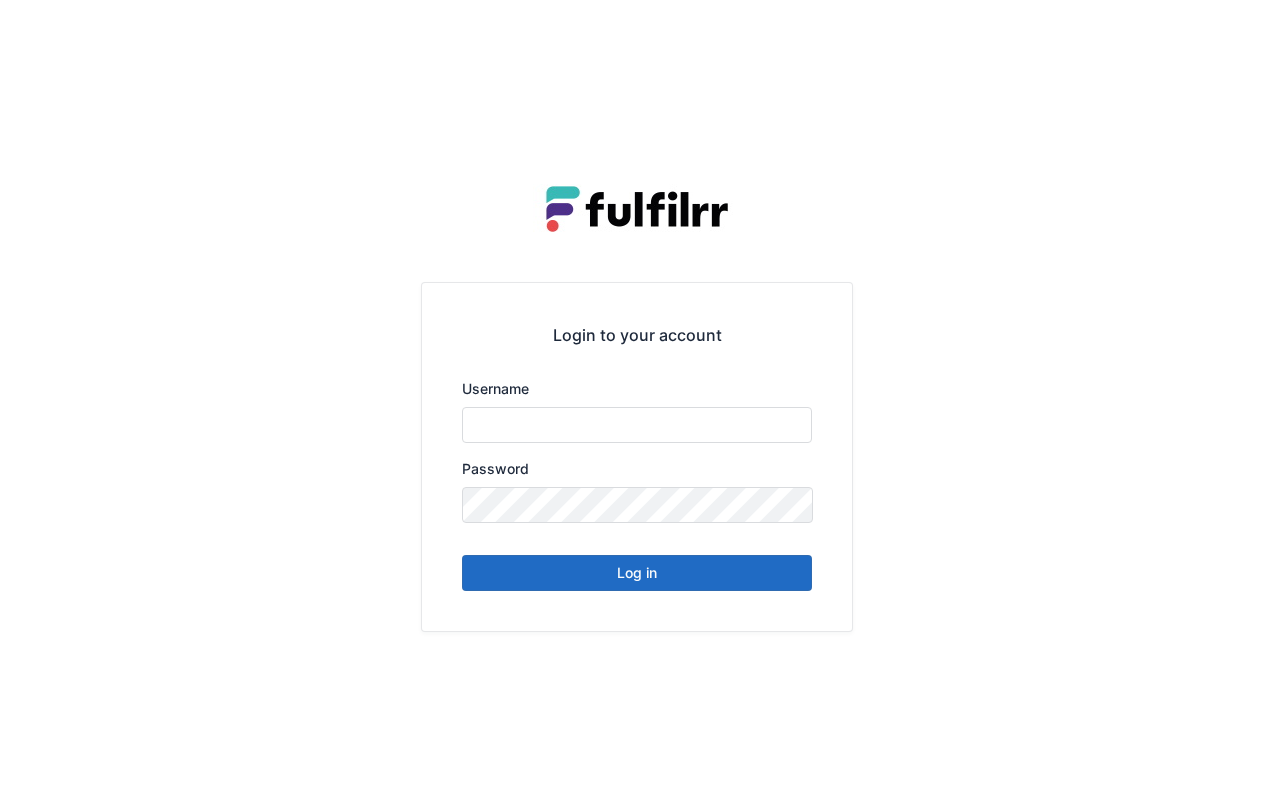 type on "*******" 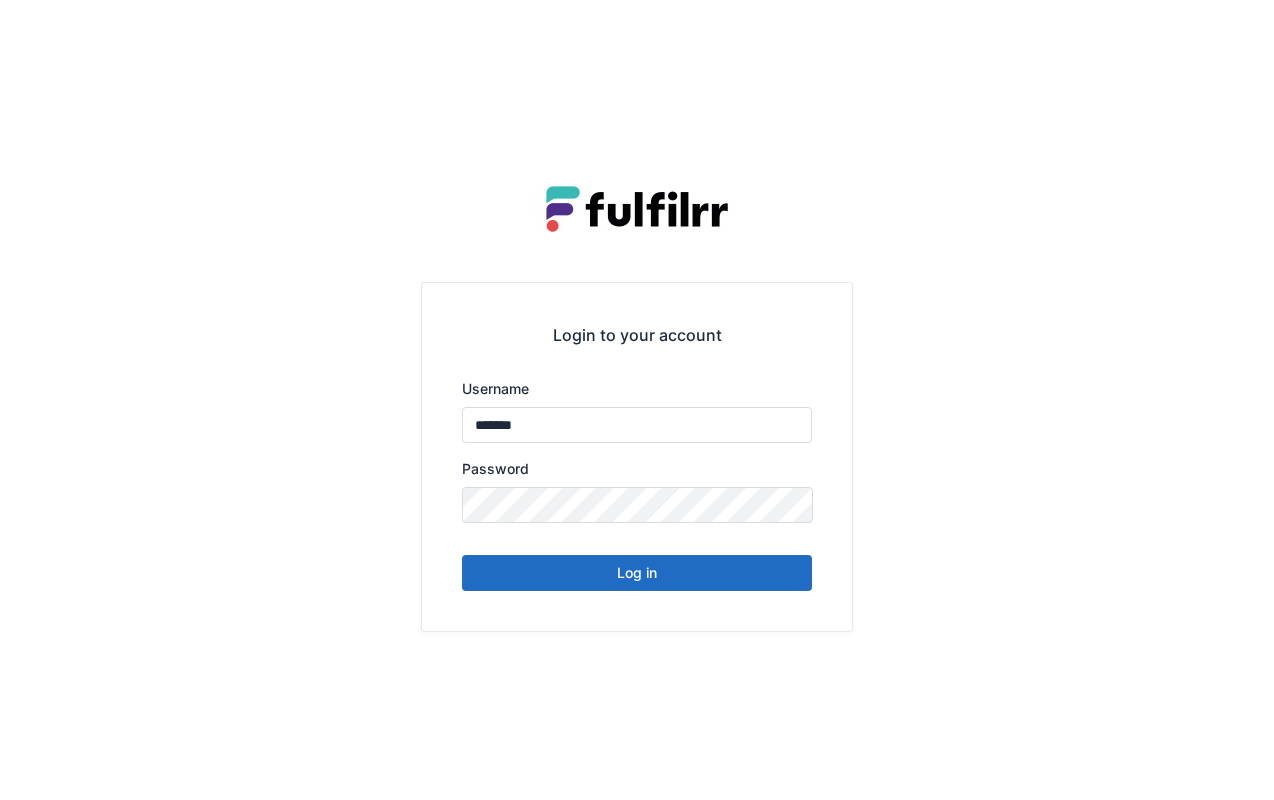 click on "Log in" at bounding box center (637, 573) 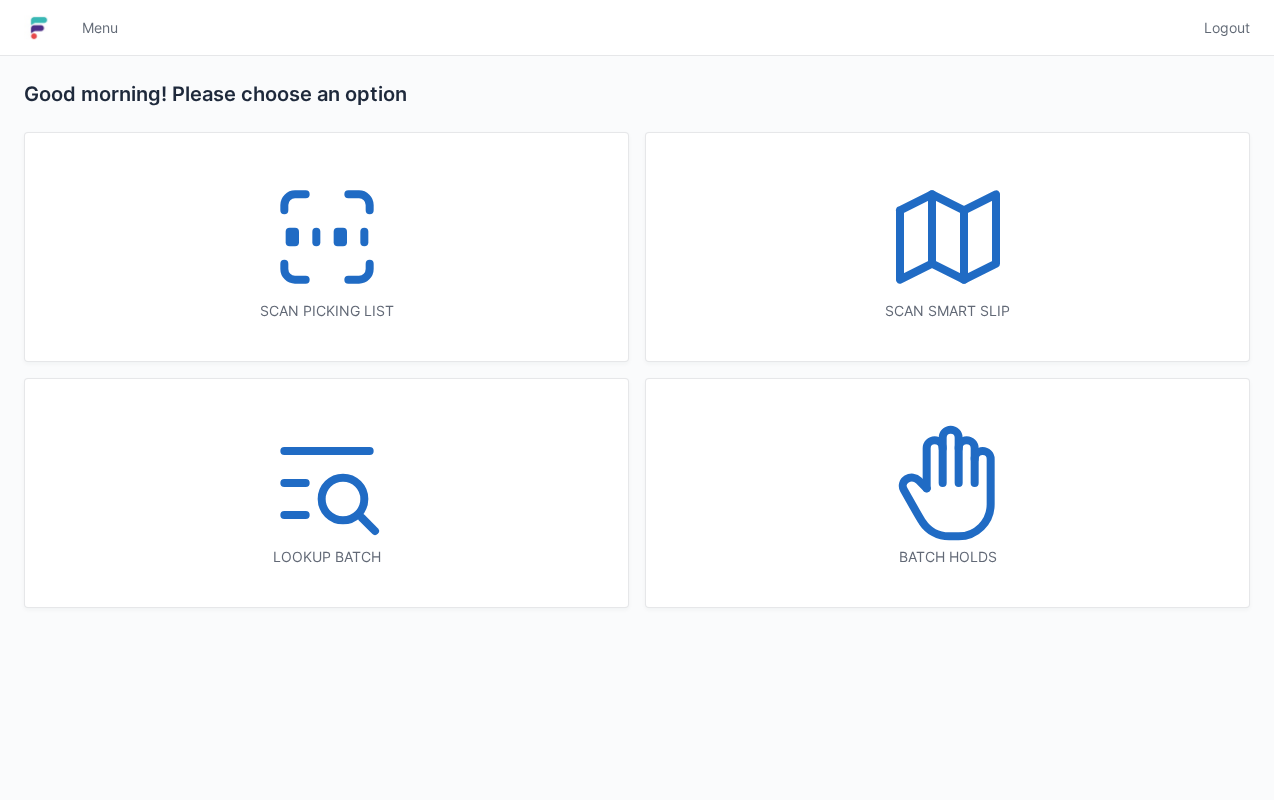 scroll, scrollTop: 0, scrollLeft: 0, axis: both 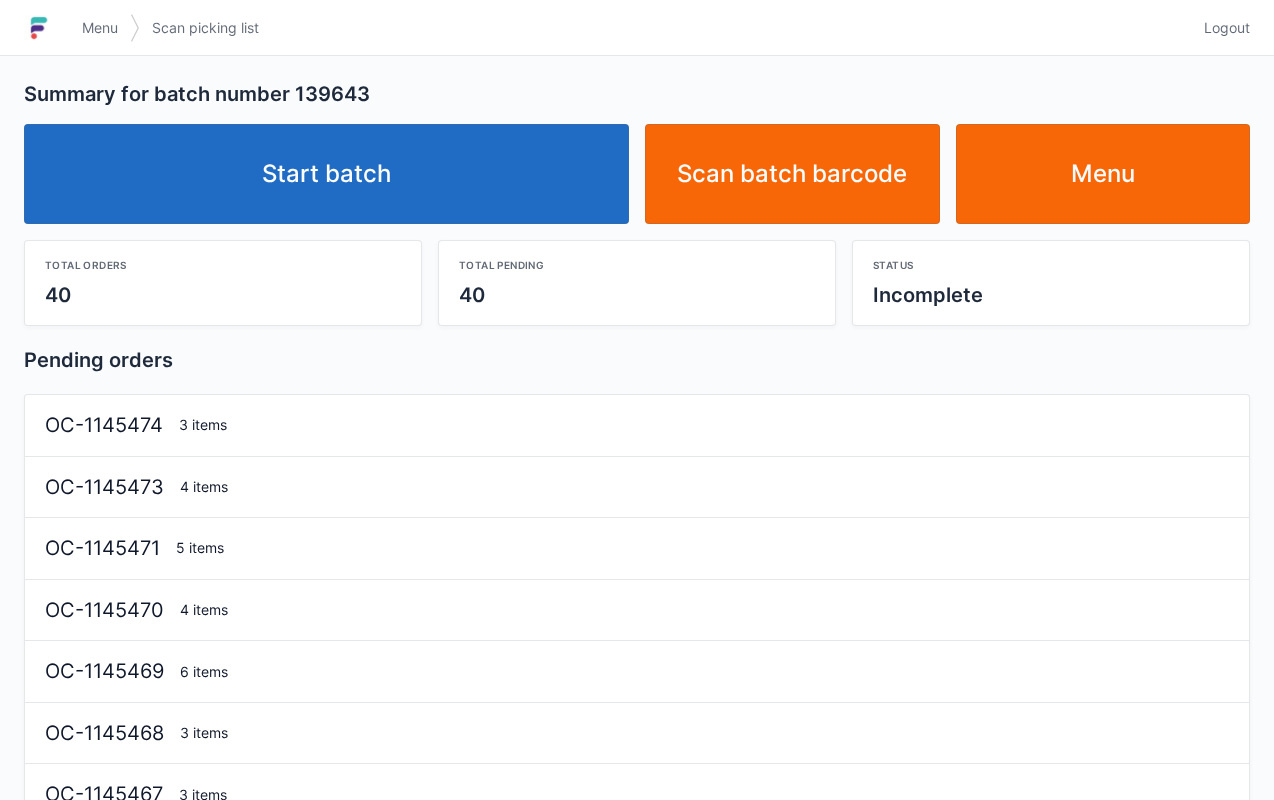 click on "Start batch" at bounding box center [326, 174] 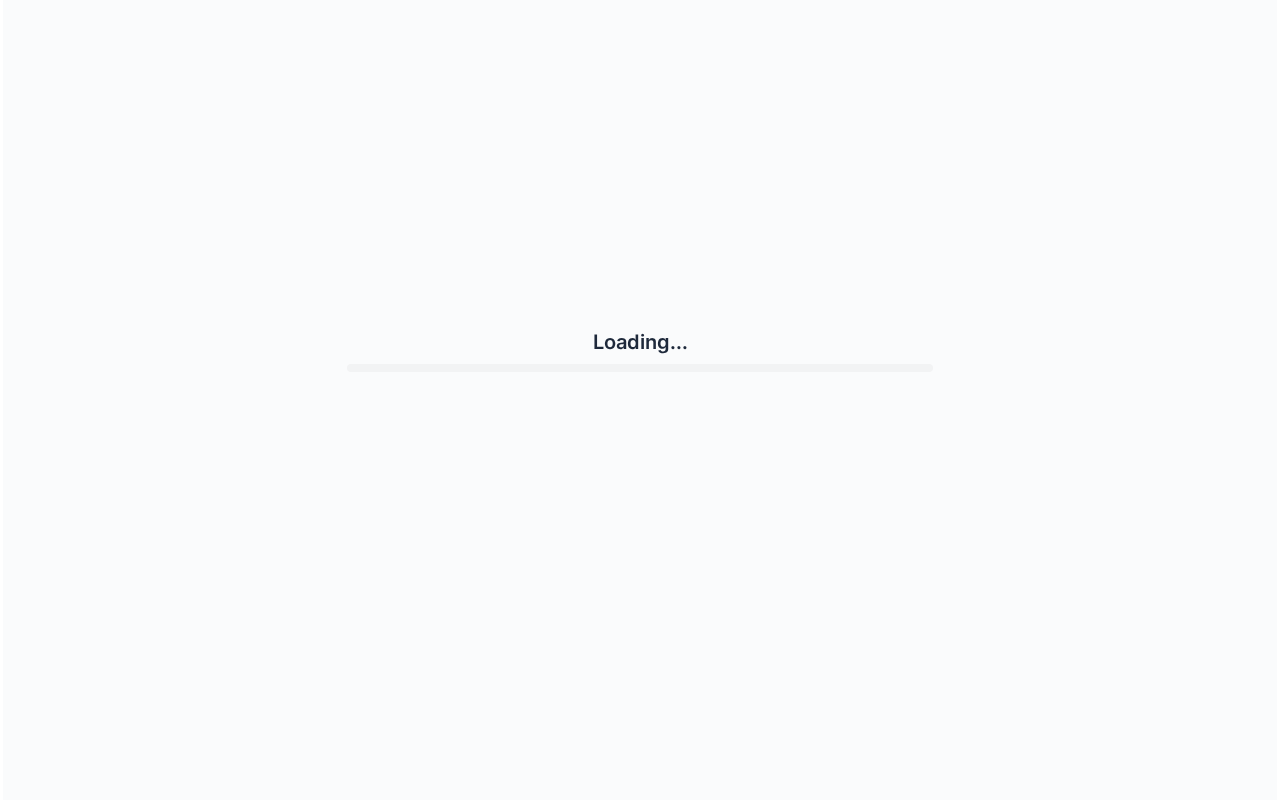 scroll, scrollTop: 0, scrollLeft: 0, axis: both 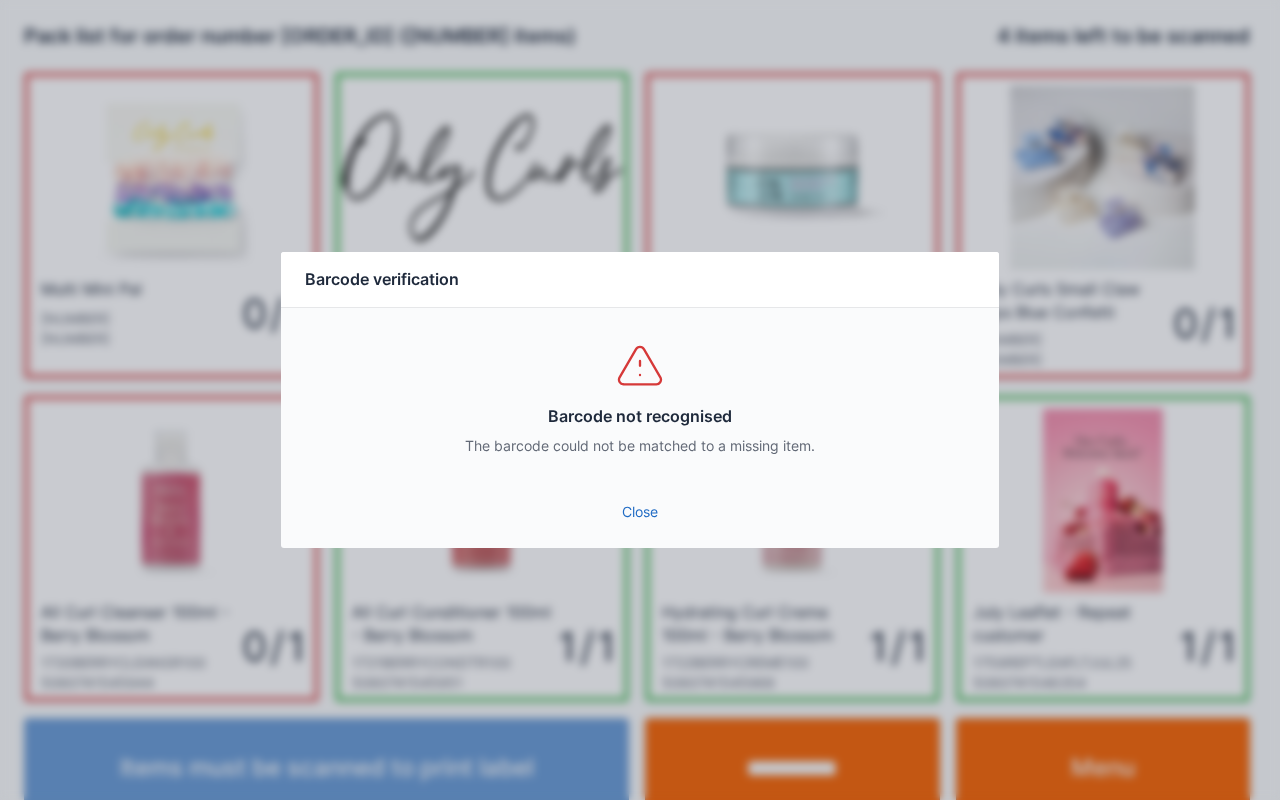 click on "Barcode not recognised The barcode could not be matched to a missing item." at bounding box center [640, 398] 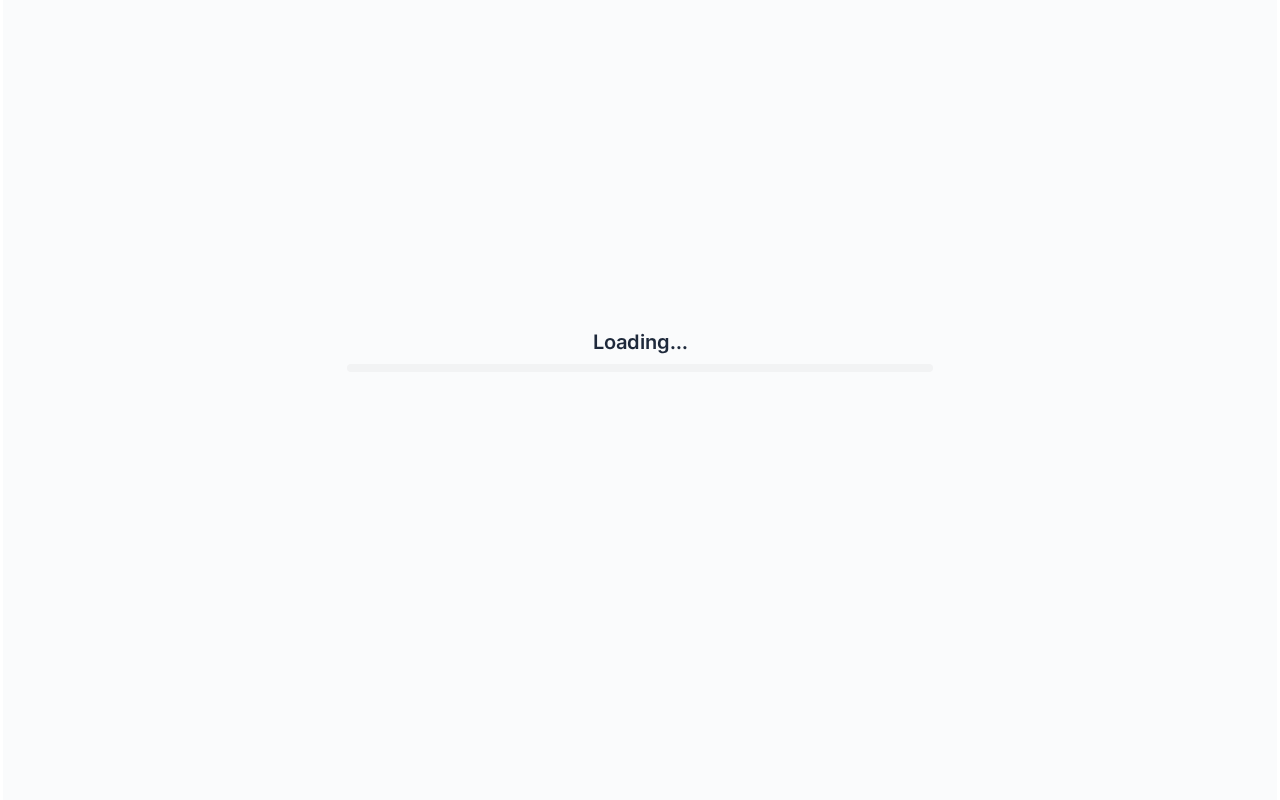 scroll, scrollTop: 0, scrollLeft: 0, axis: both 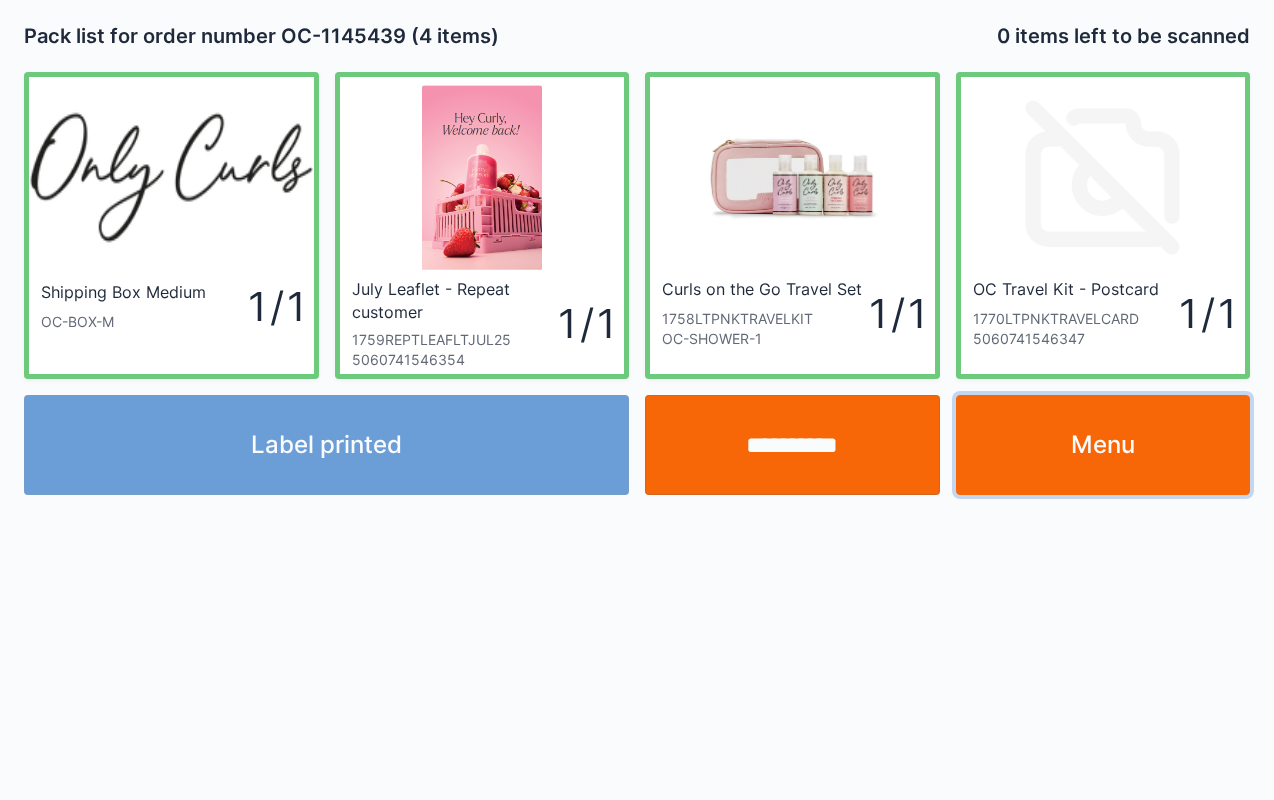 click on "Menu" at bounding box center [1103, 445] 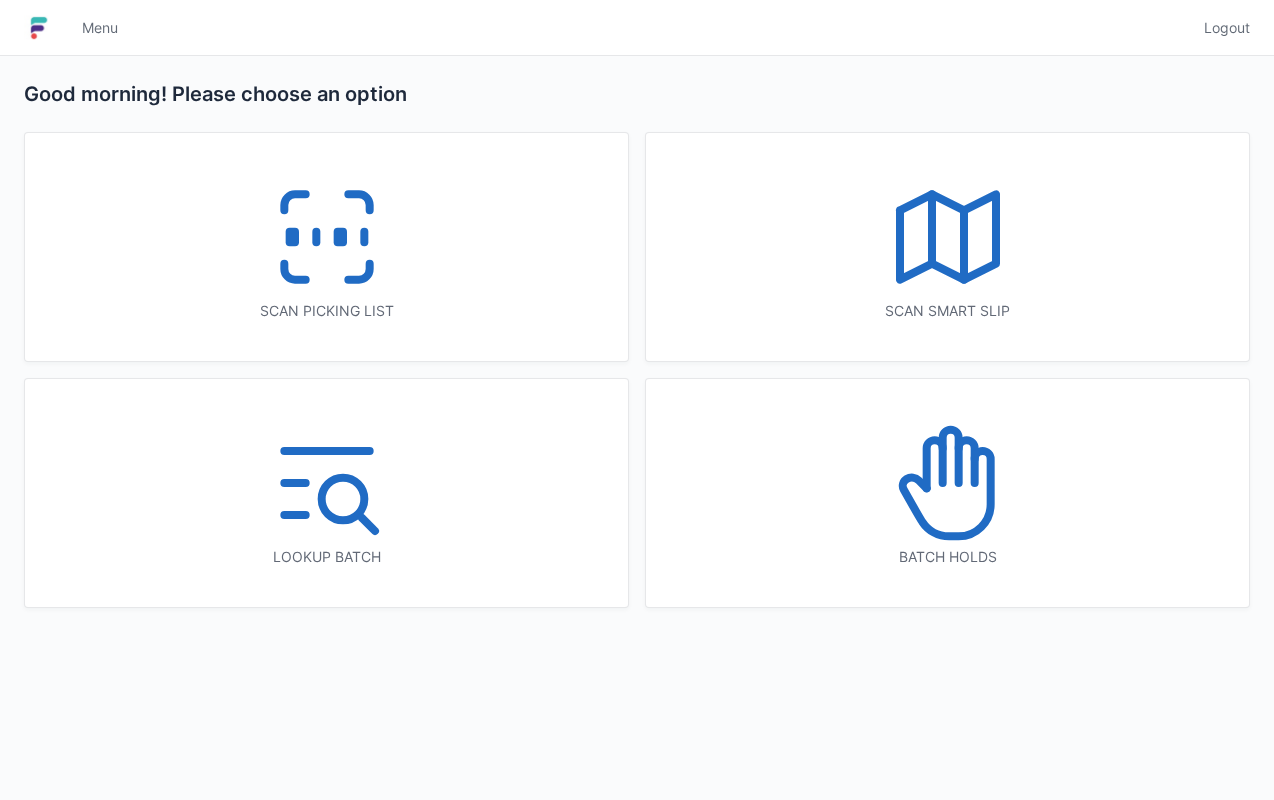 scroll, scrollTop: 0, scrollLeft: 0, axis: both 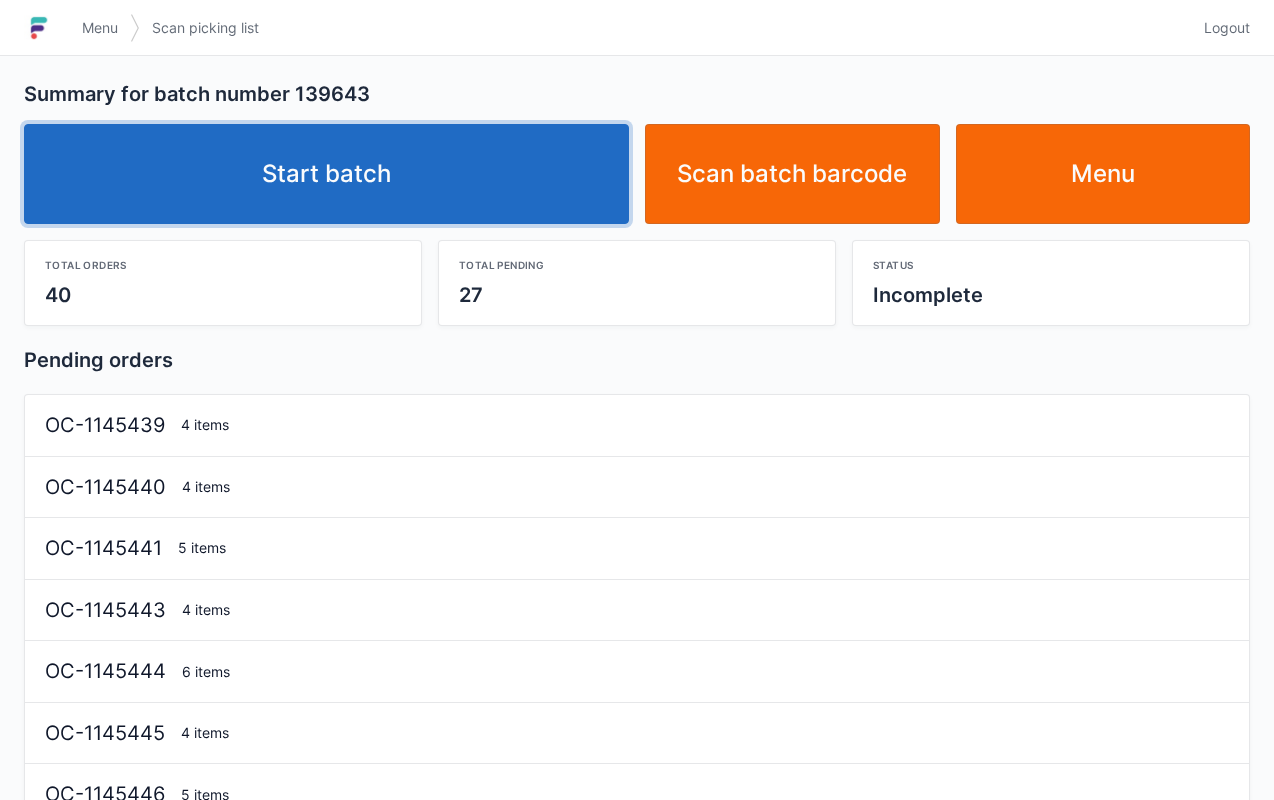click on "Start batch" at bounding box center [326, 174] 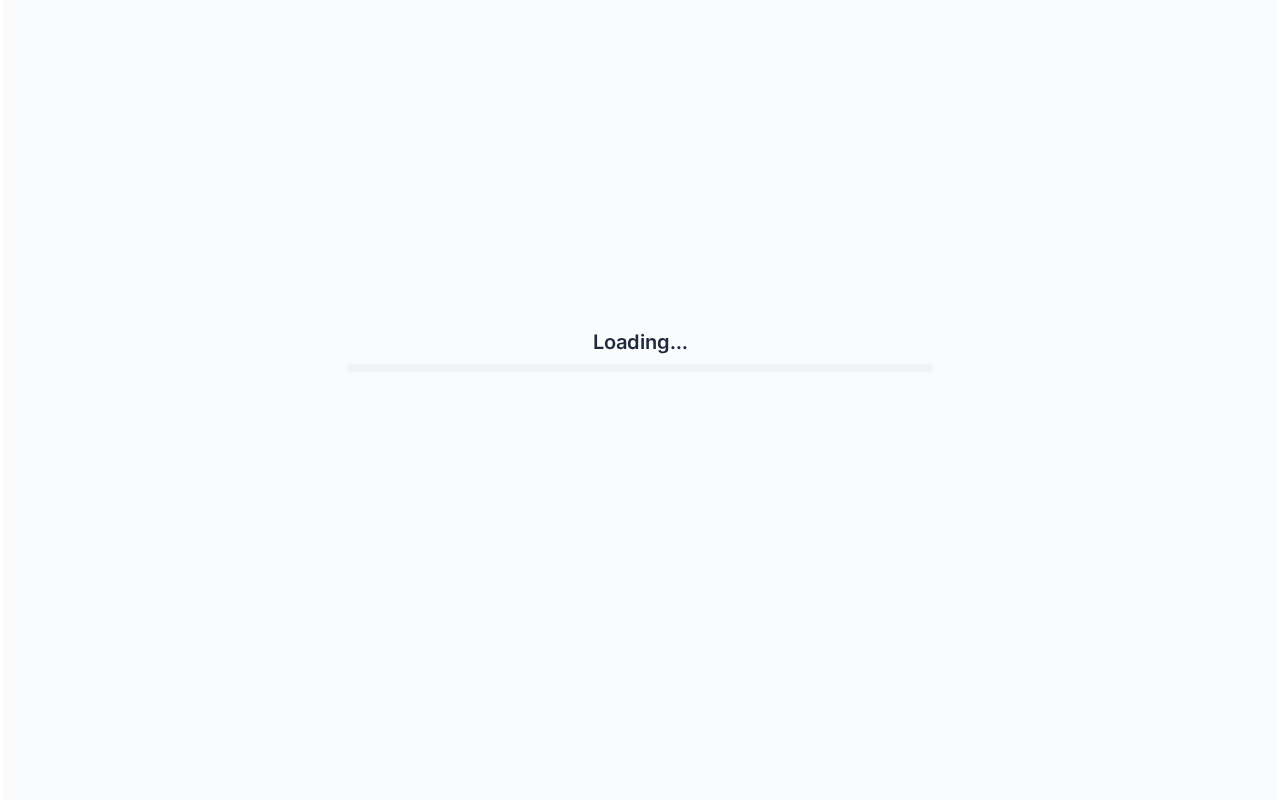 scroll, scrollTop: 0, scrollLeft: 0, axis: both 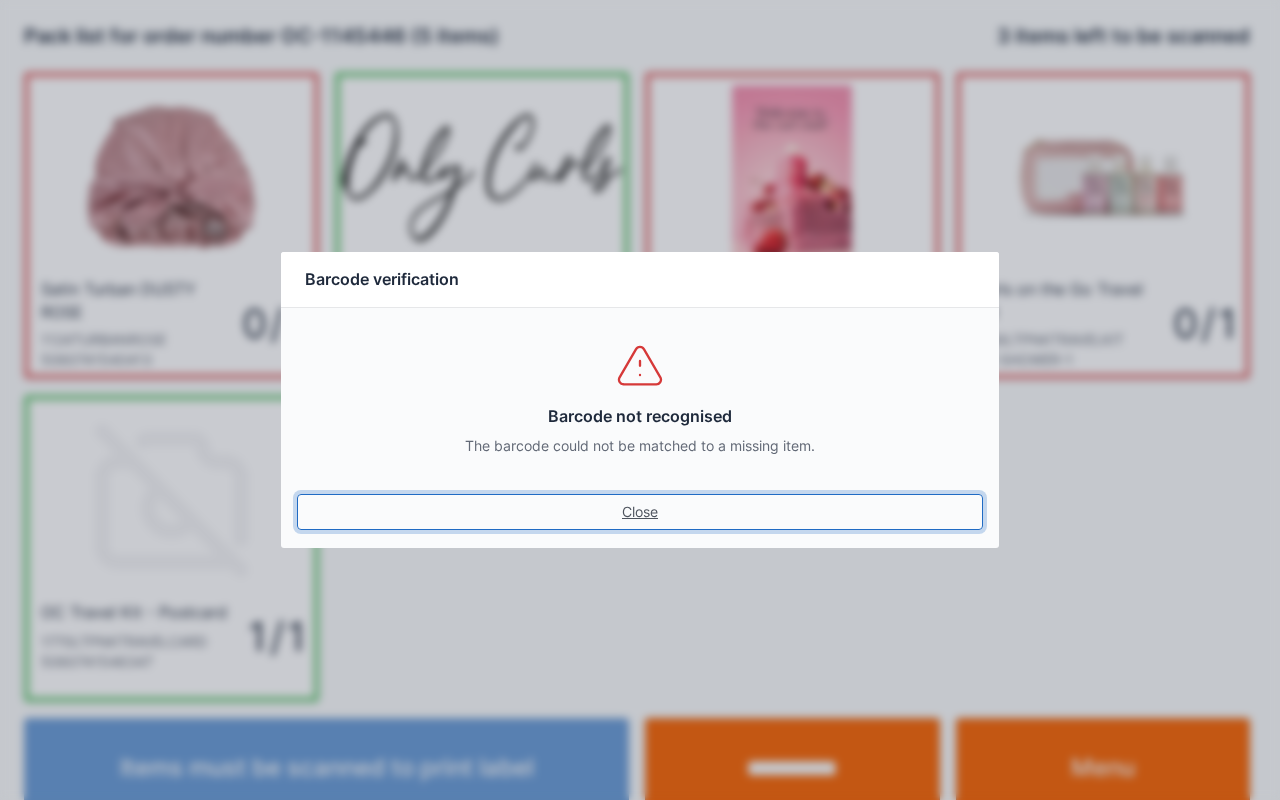 click on "Close" at bounding box center [640, 512] 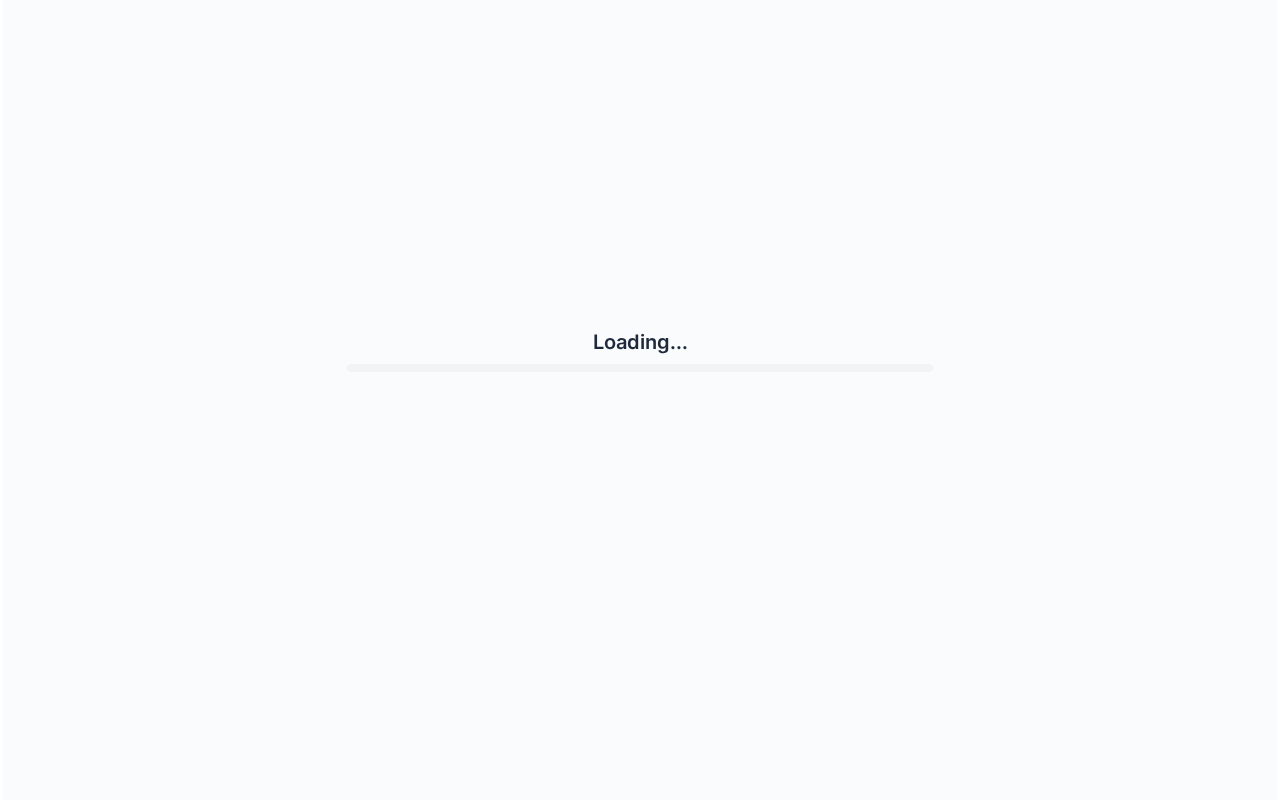 scroll, scrollTop: 0, scrollLeft: 0, axis: both 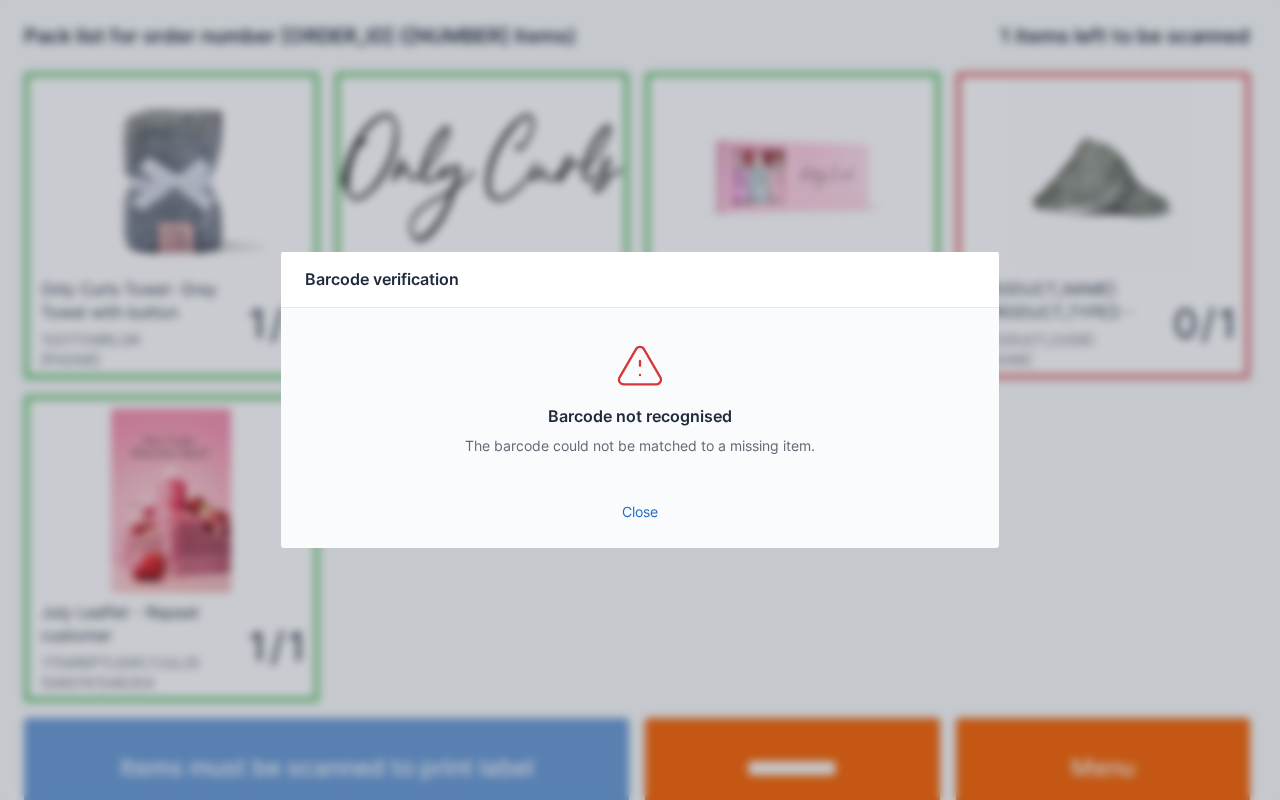 click on "Close" at bounding box center (640, 512) 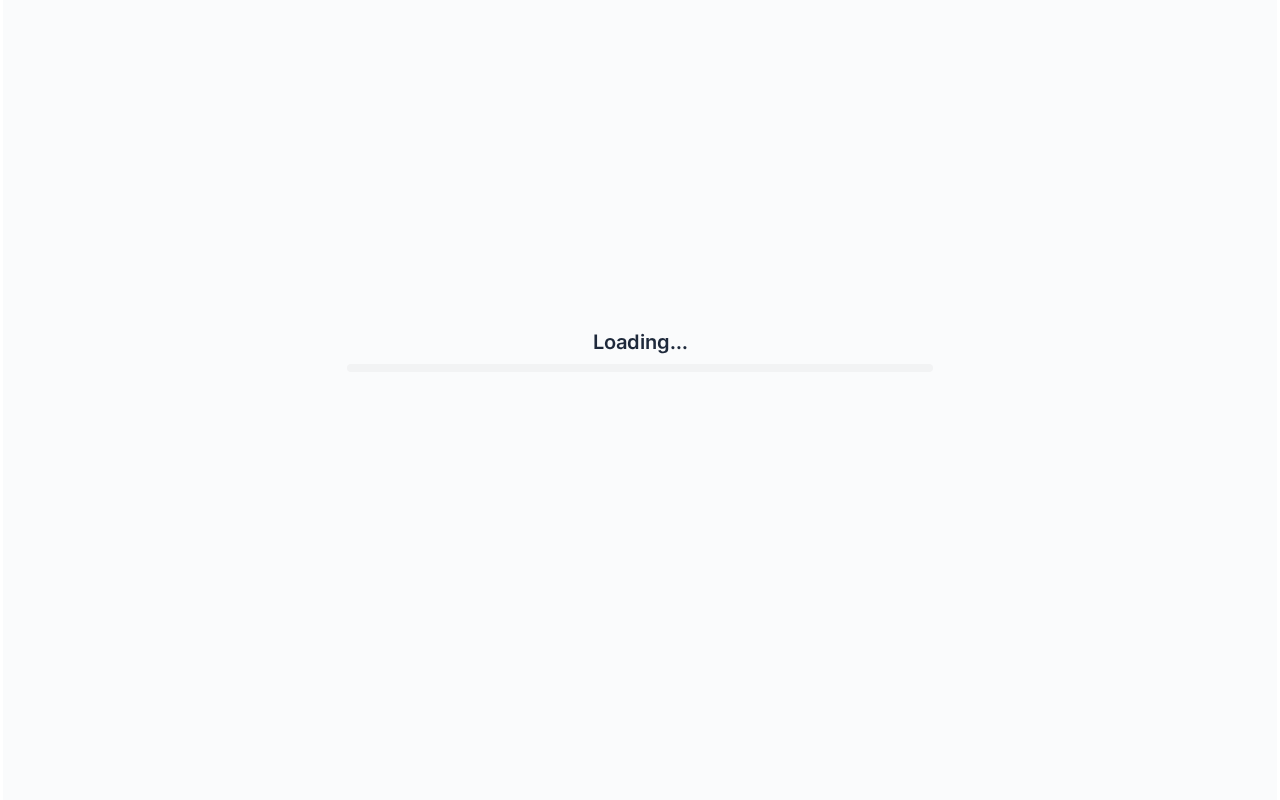 scroll, scrollTop: 0, scrollLeft: 0, axis: both 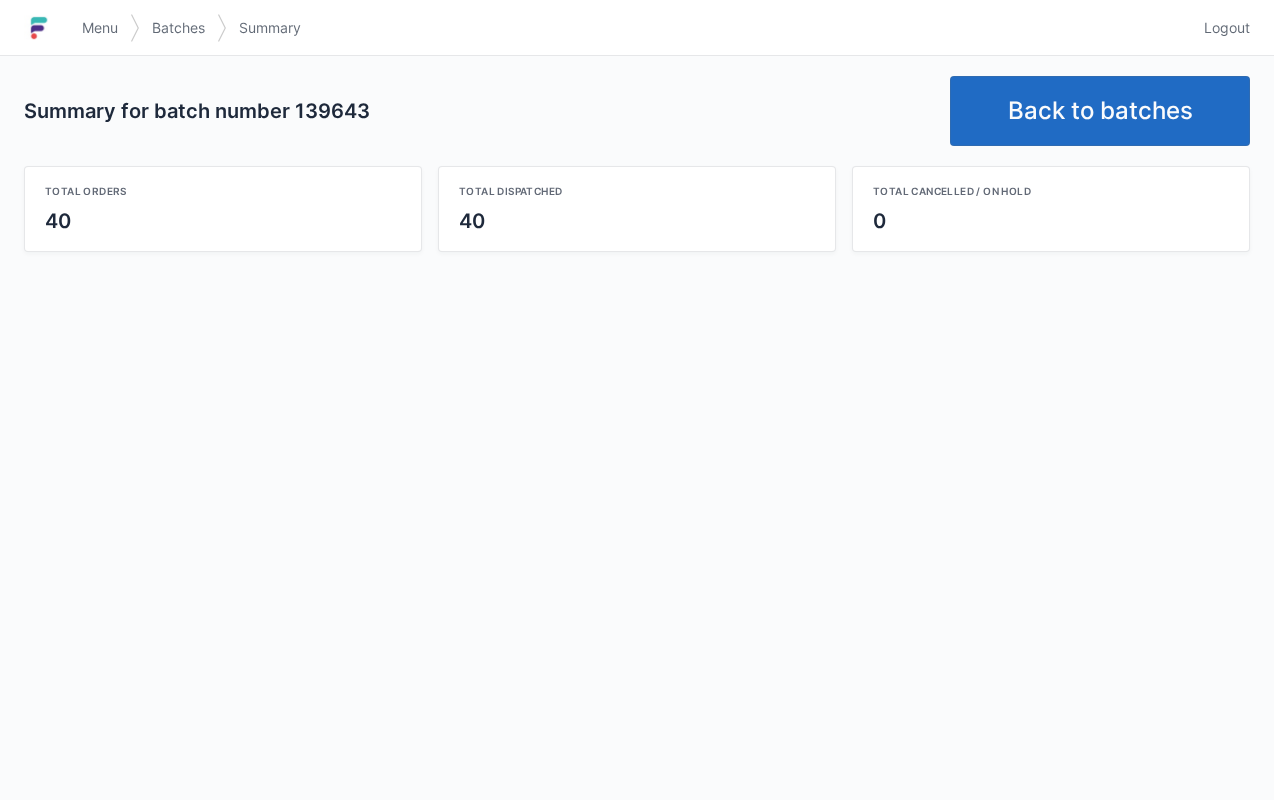 click on "Back to batches" at bounding box center [1100, 111] 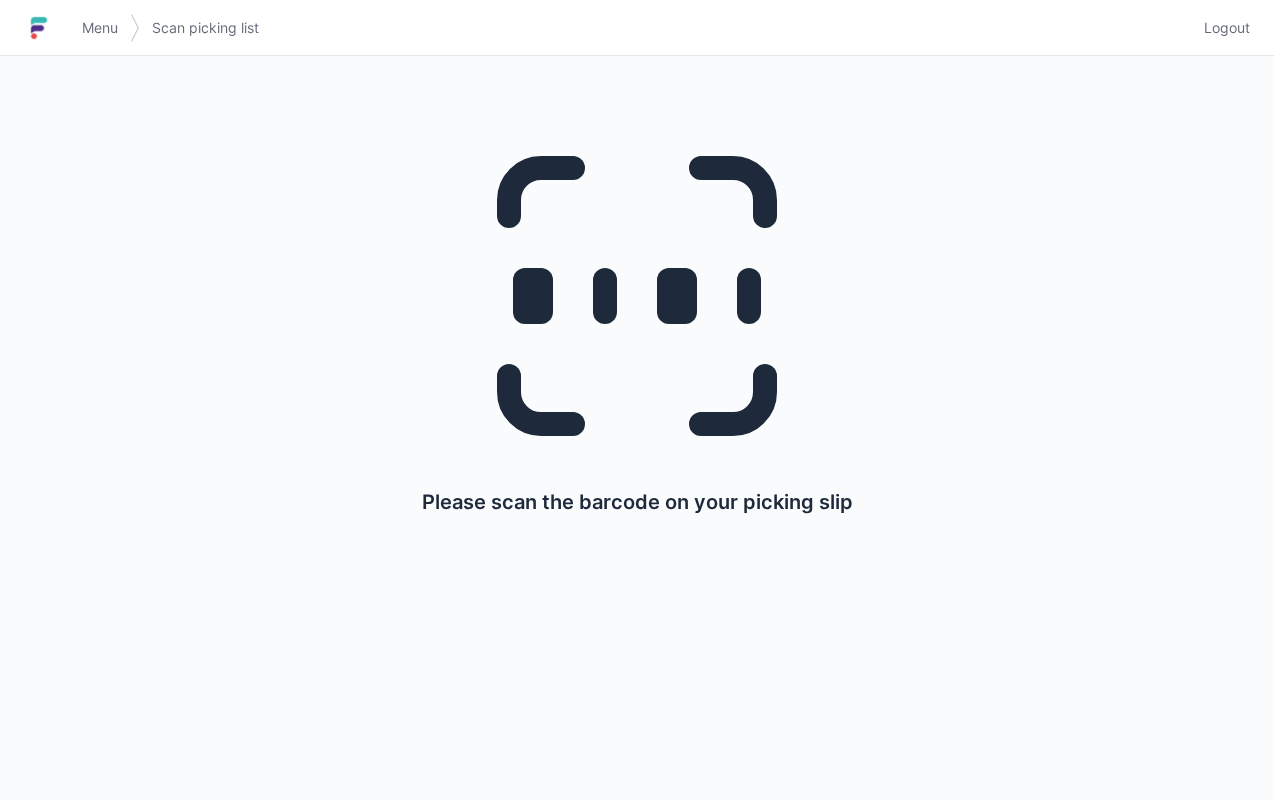 scroll, scrollTop: 0, scrollLeft: 0, axis: both 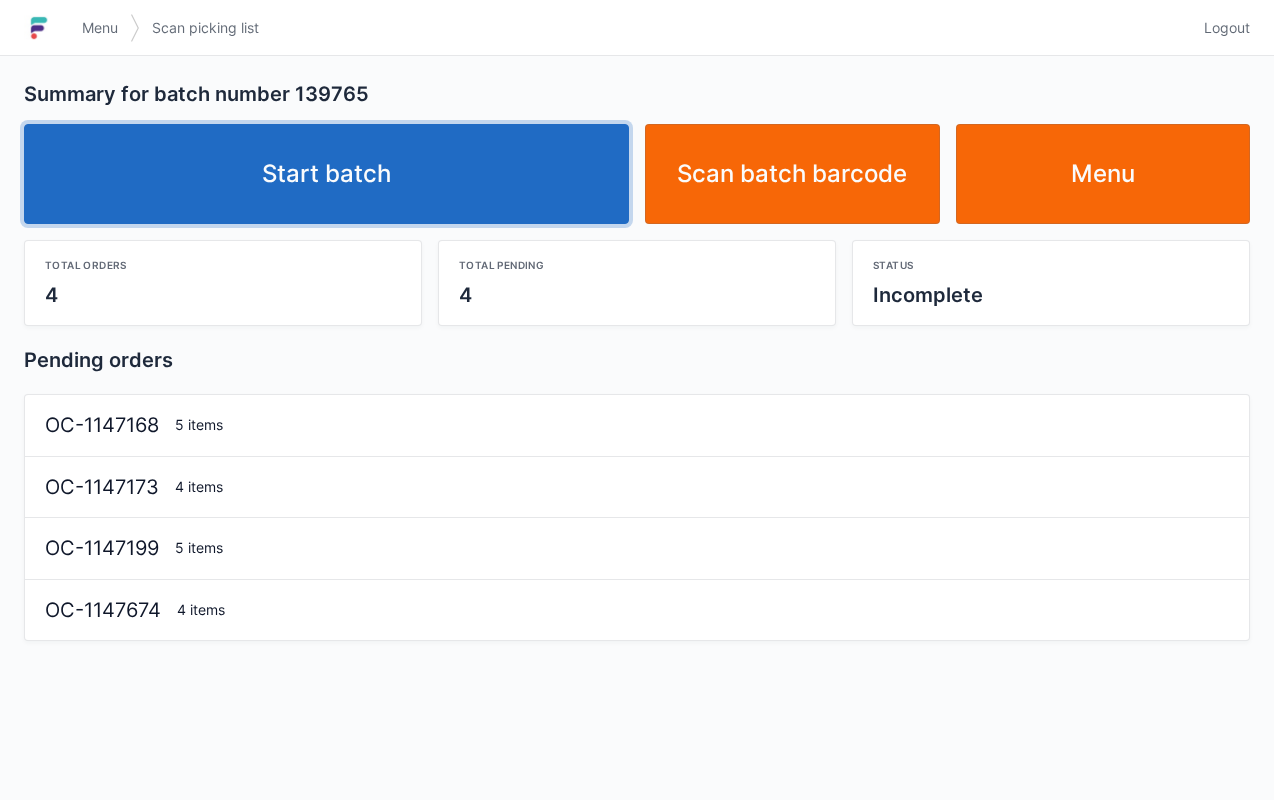 click on "Start batch" at bounding box center (326, 174) 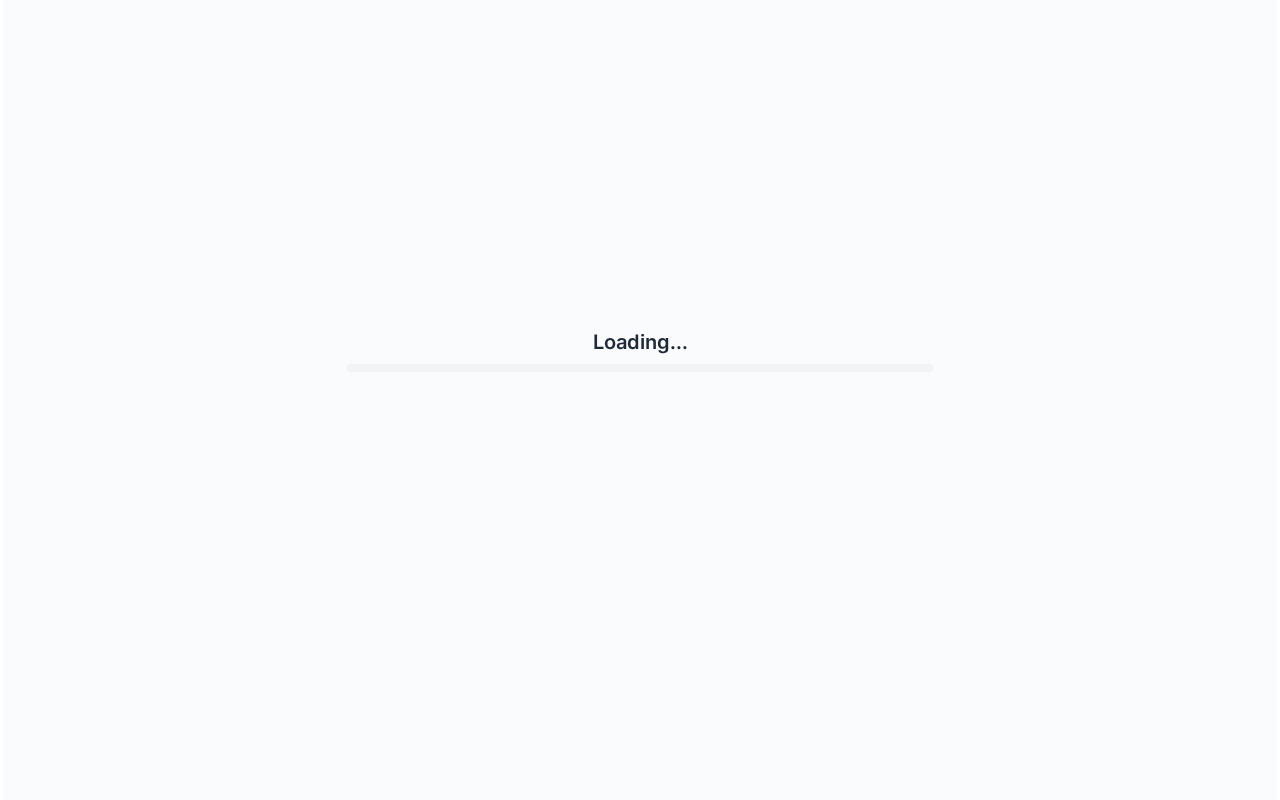 scroll, scrollTop: 0, scrollLeft: 0, axis: both 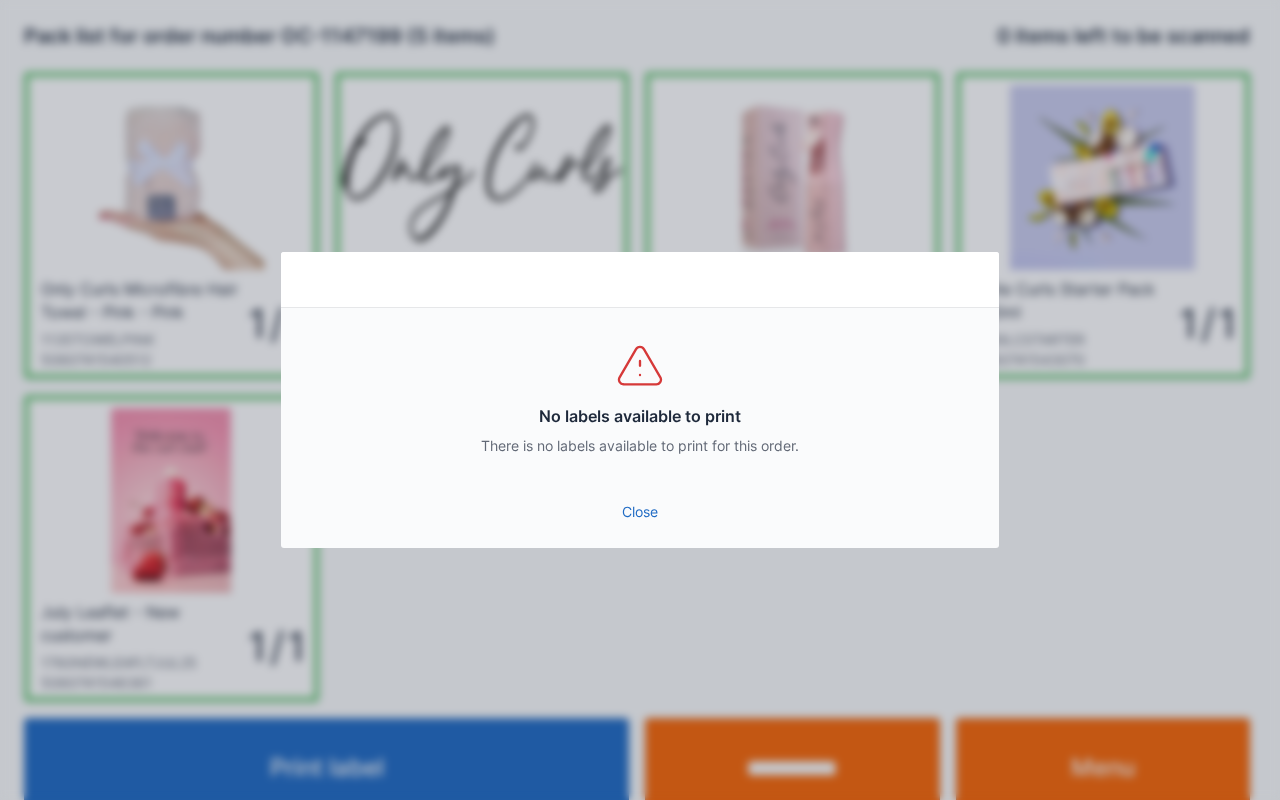 click on "Close" at bounding box center (640, 512) 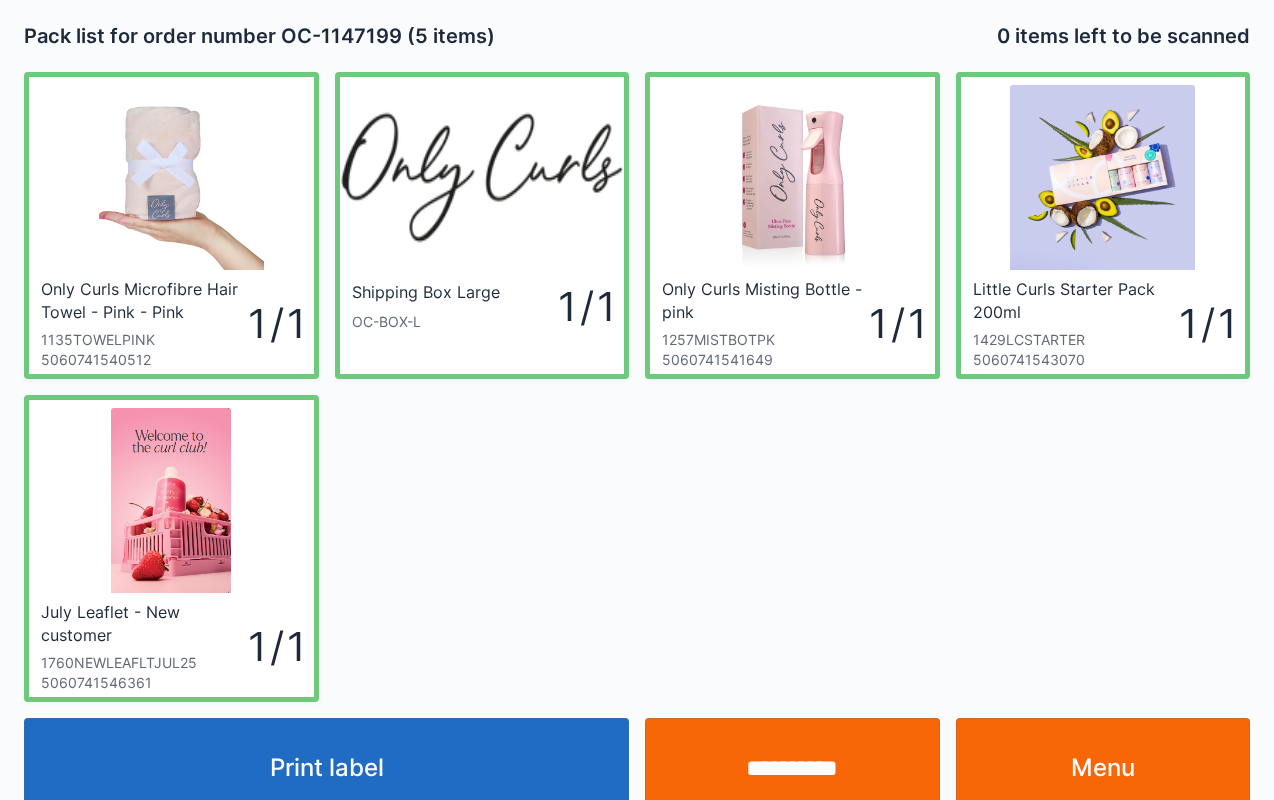 click on "**********" at bounding box center (792, 768) 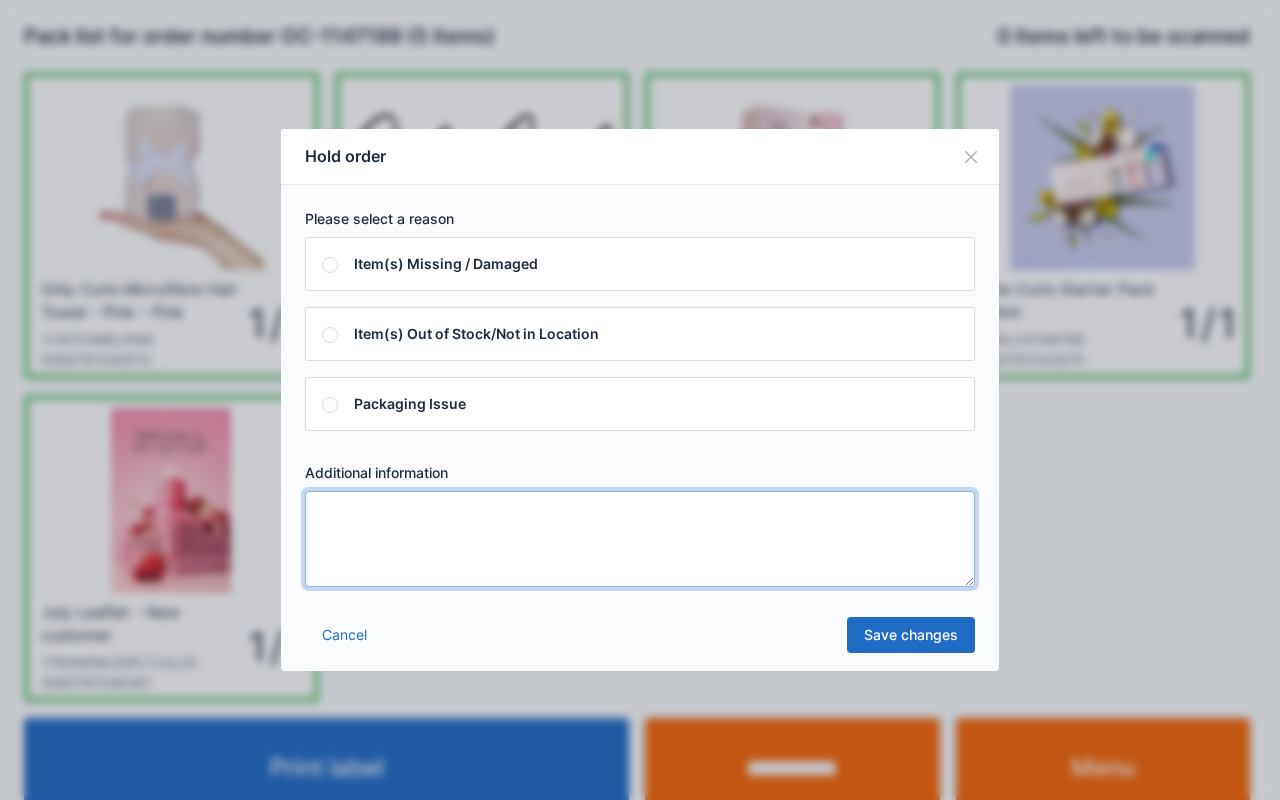 click at bounding box center [640, 539] 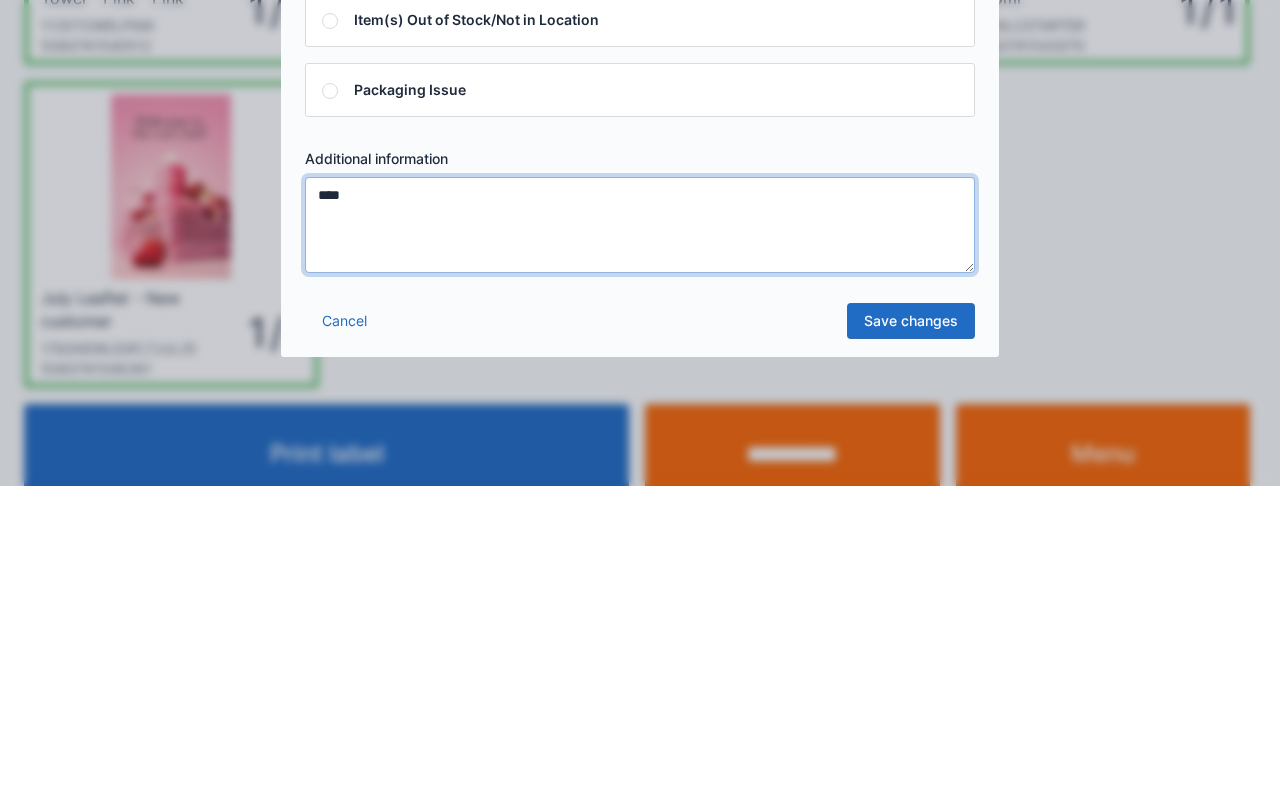 type on "****" 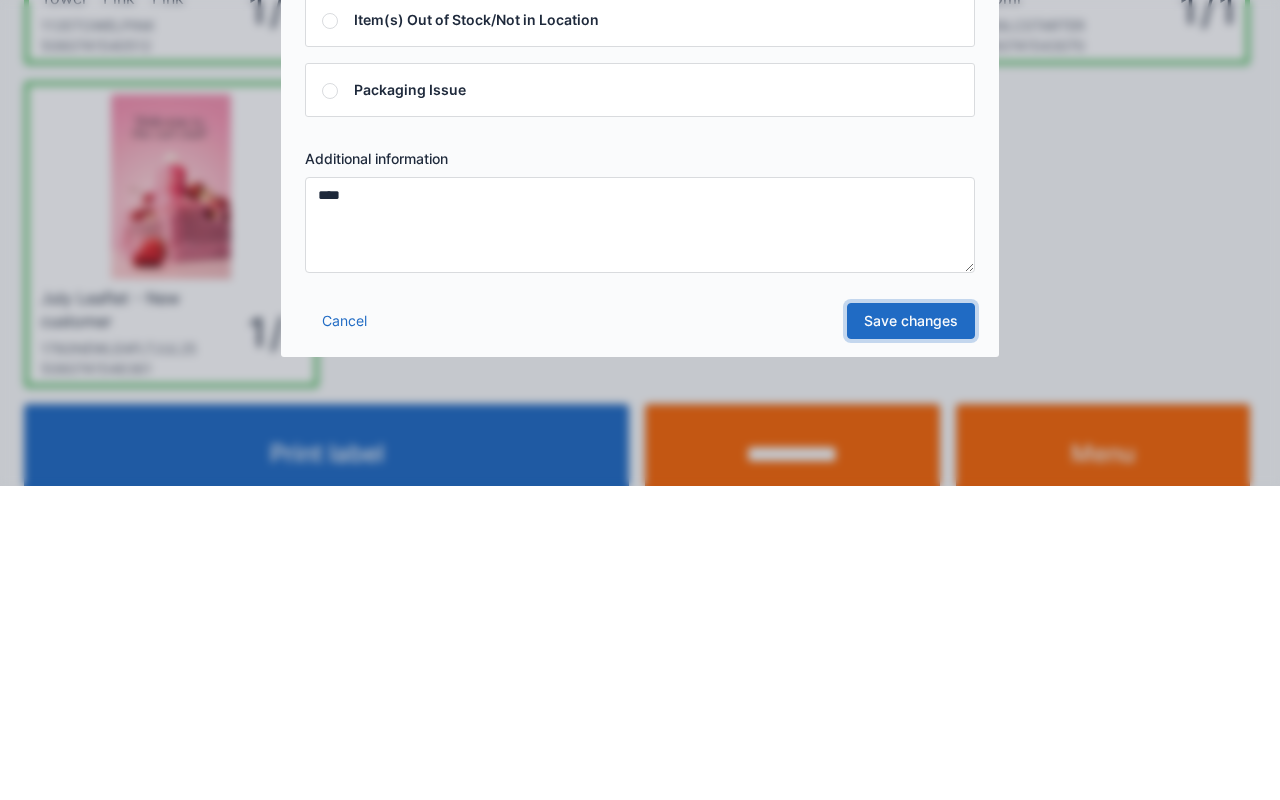 click on "Save changes" at bounding box center (911, 635) 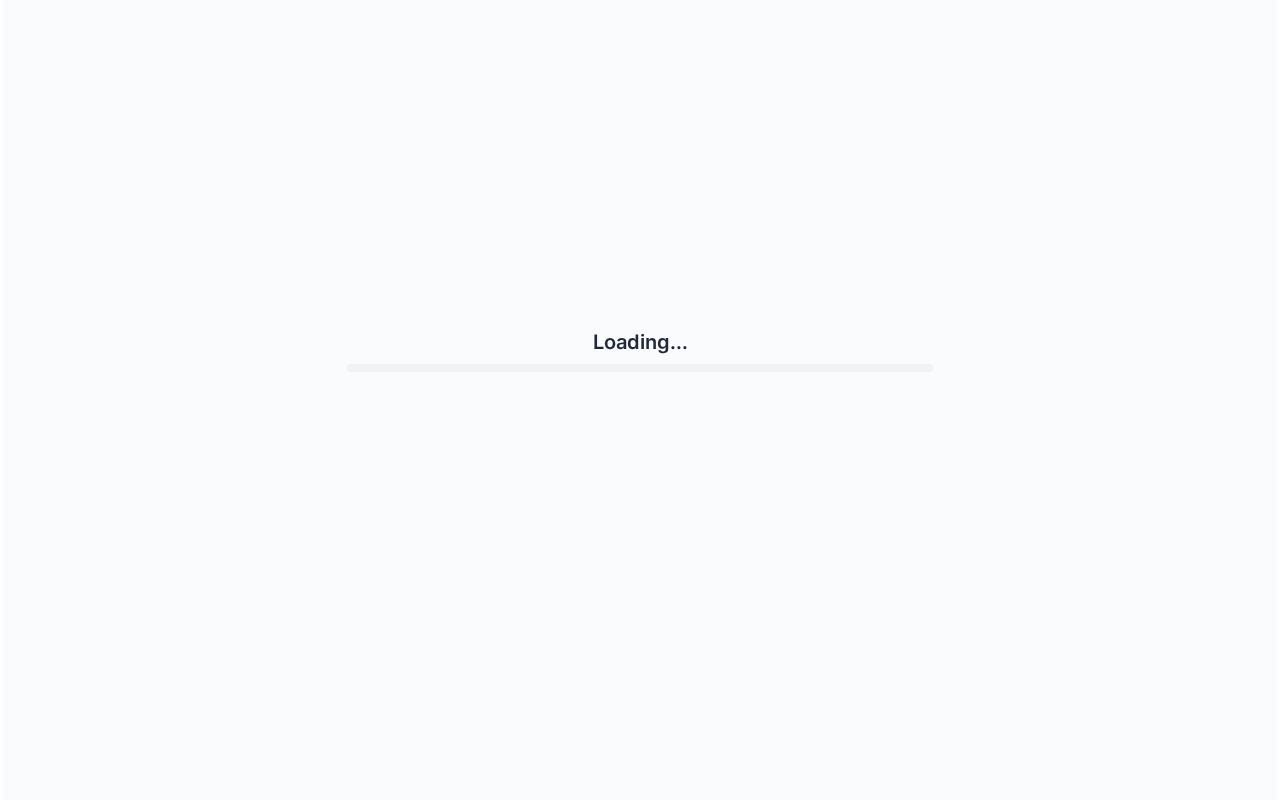 scroll, scrollTop: 0, scrollLeft: 0, axis: both 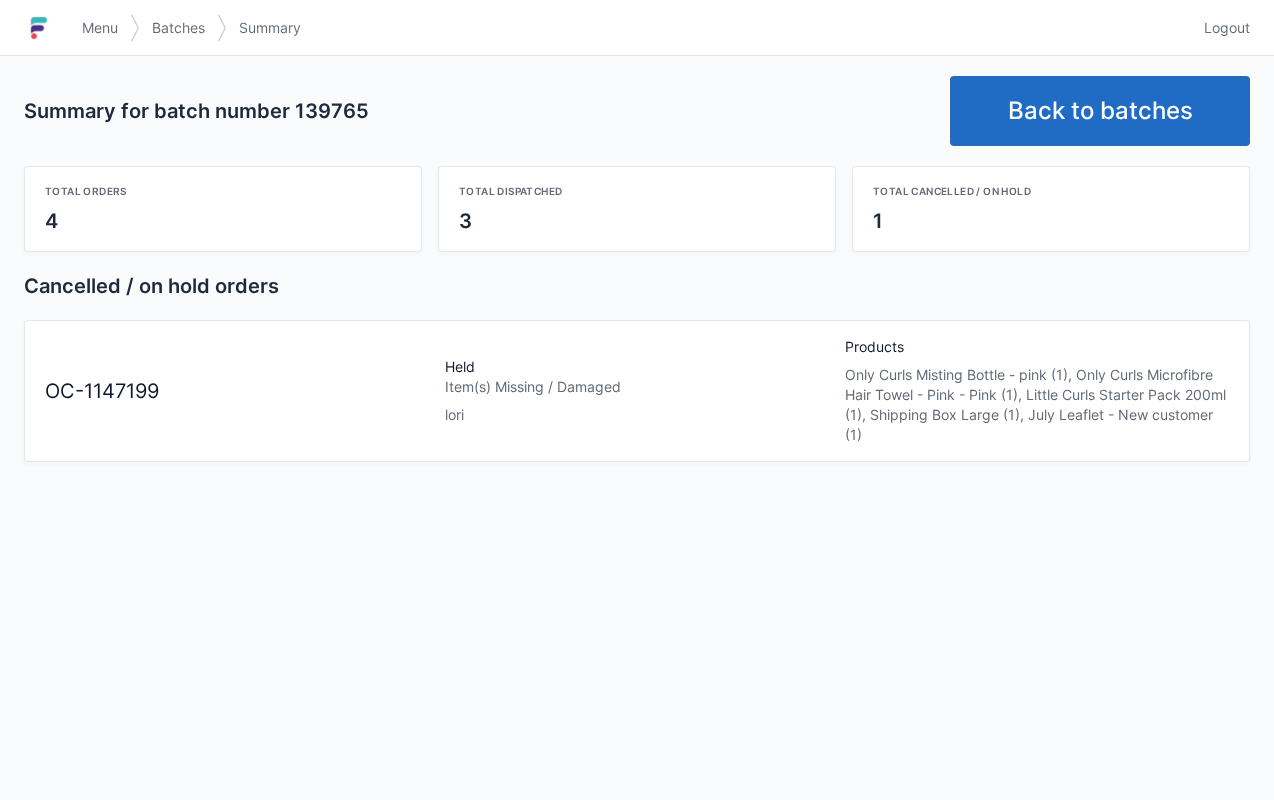 click on "Back to batches" at bounding box center [1100, 111] 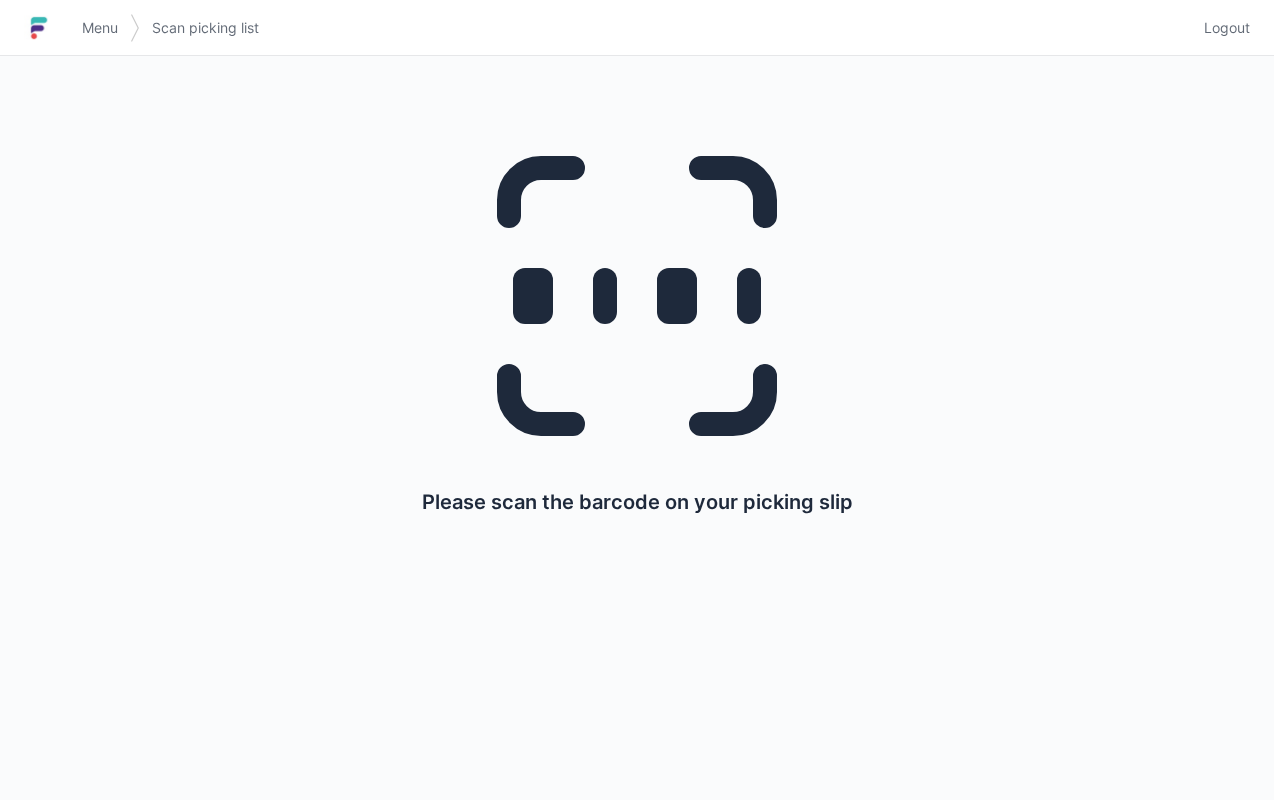 scroll, scrollTop: 0, scrollLeft: 0, axis: both 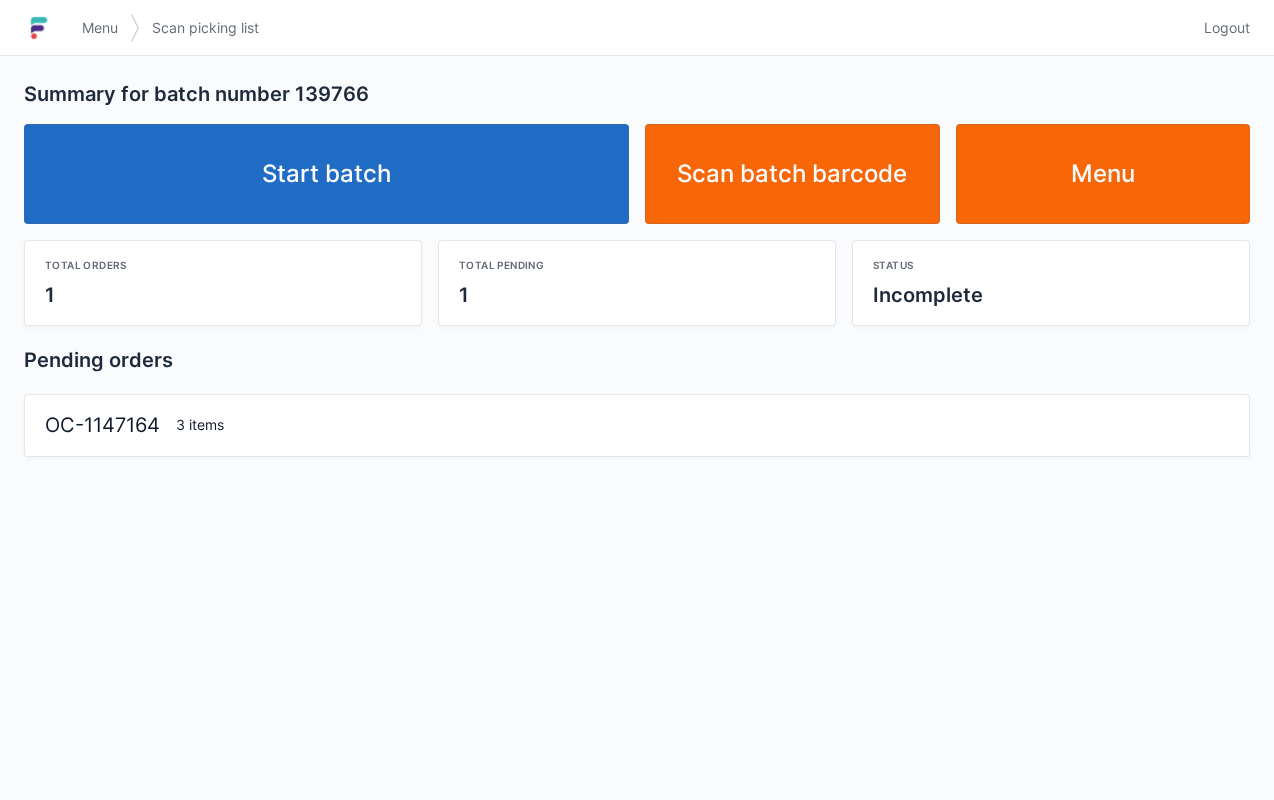click on "Start batch" at bounding box center (326, 174) 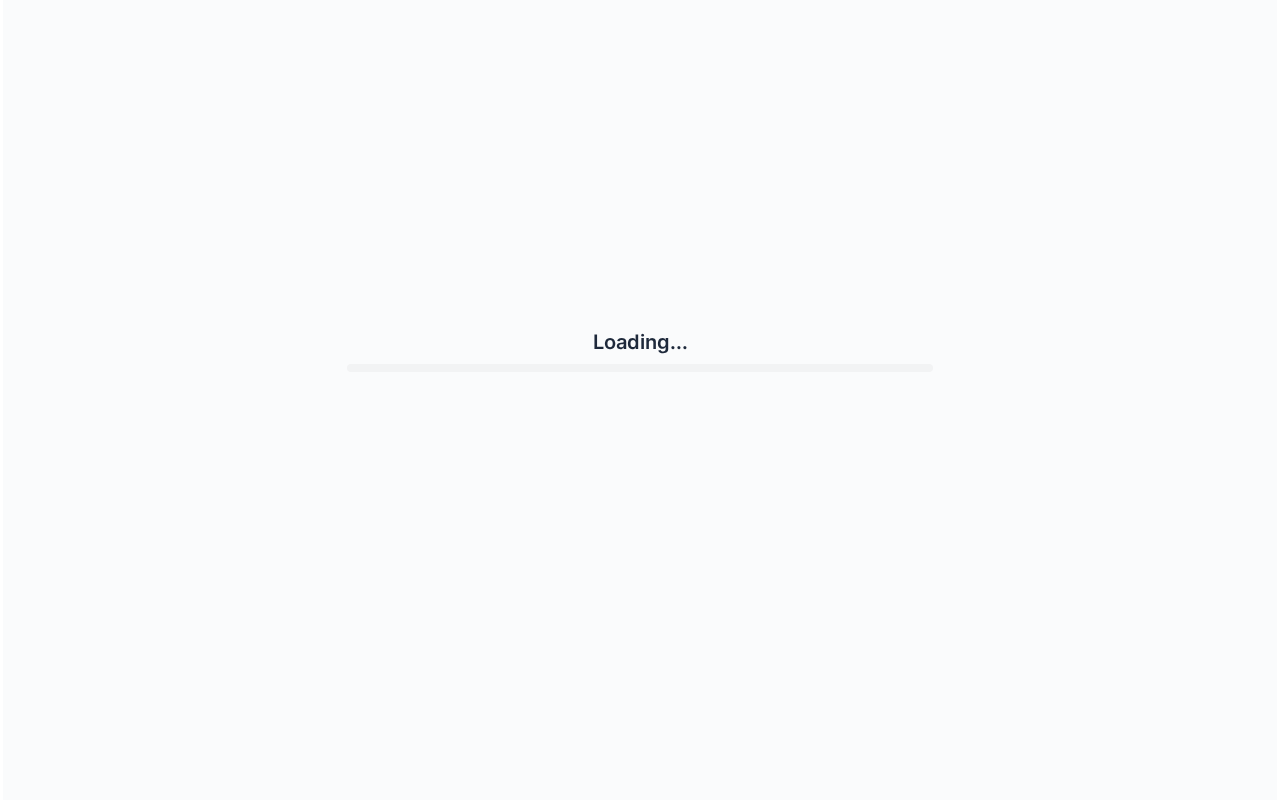 scroll, scrollTop: 0, scrollLeft: 0, axis: both 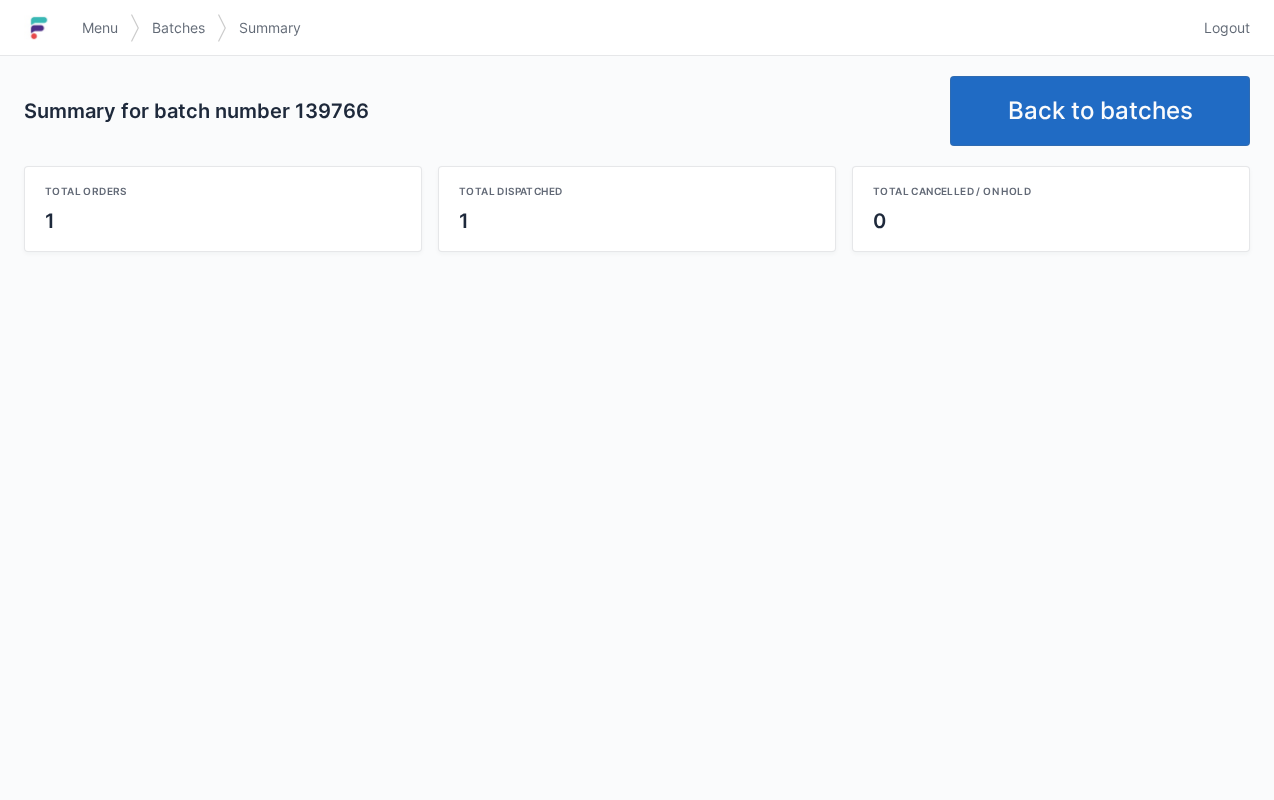 click on "Back to batches" at bounding box center [1100, 111] 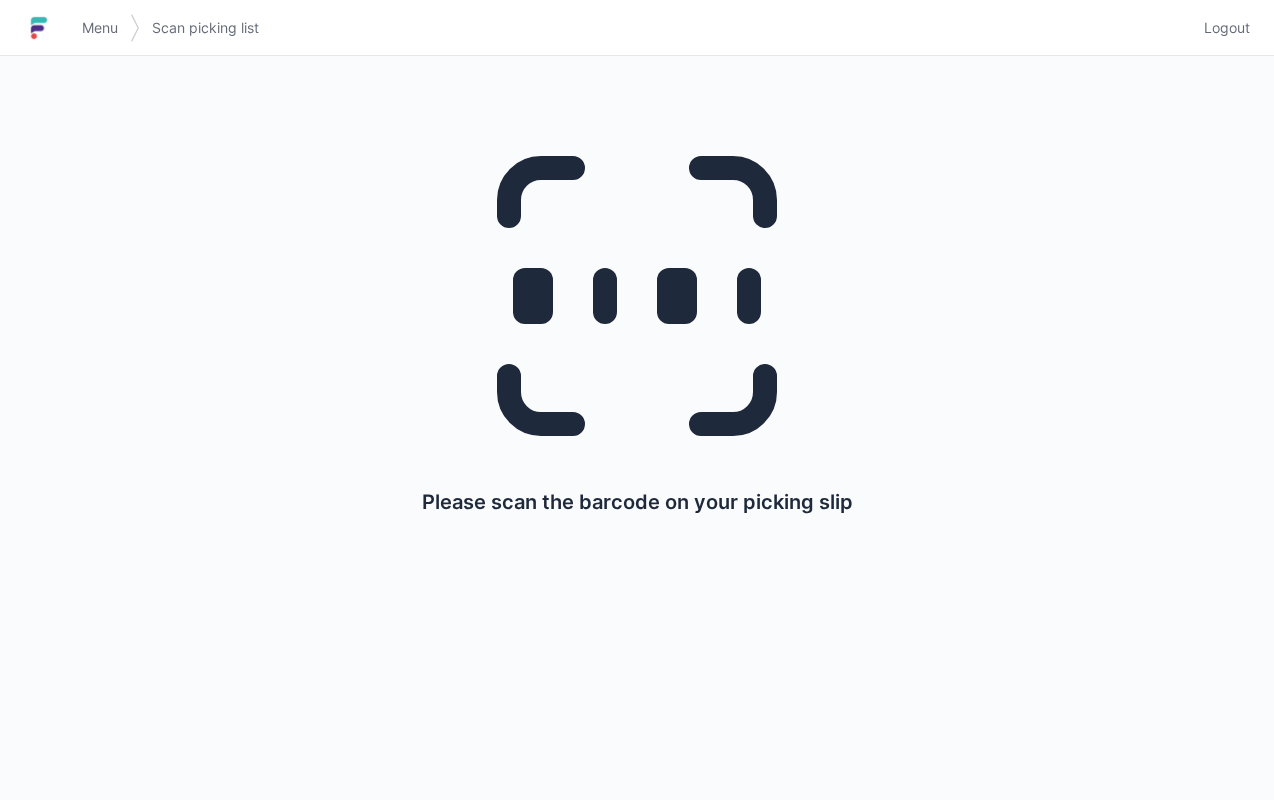 scroll, scrollTop: 0, scrollLeft: 0, axis: both 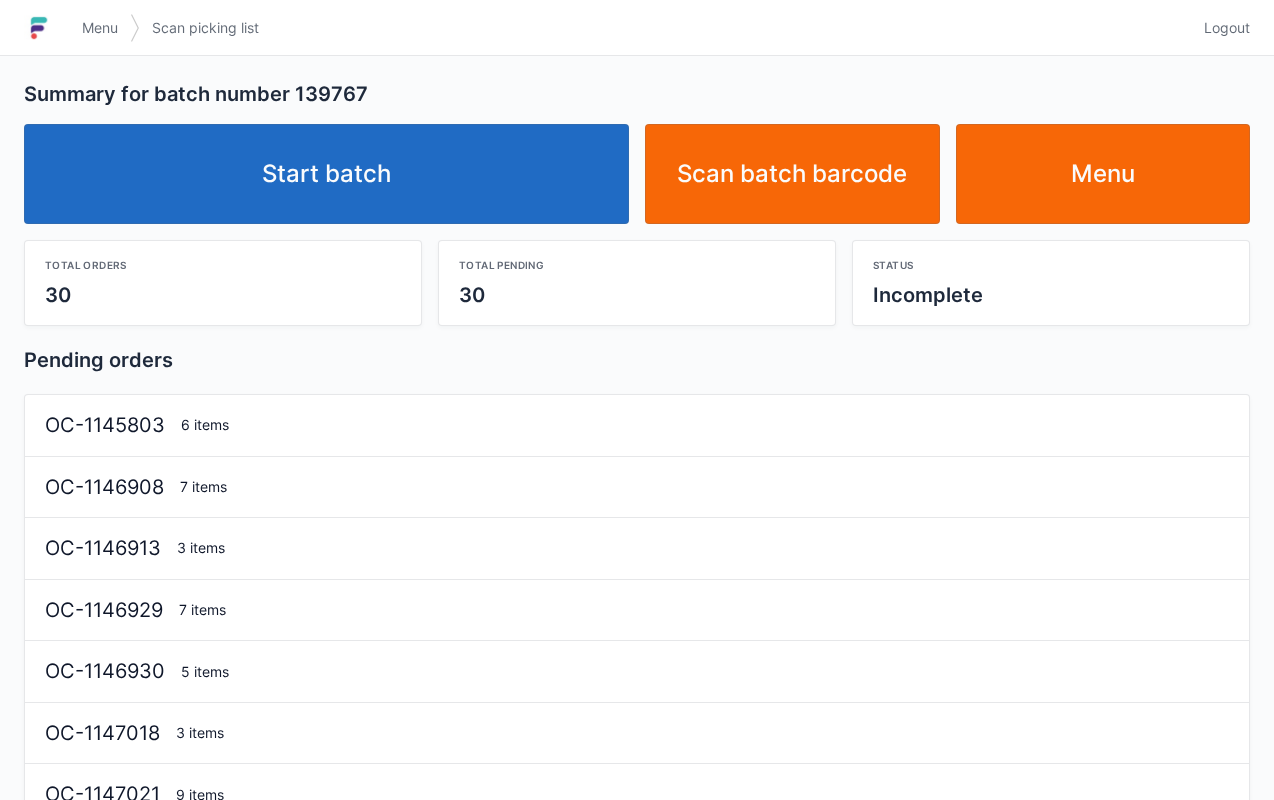 click on "Start batch" at bounding box center [326, 174] 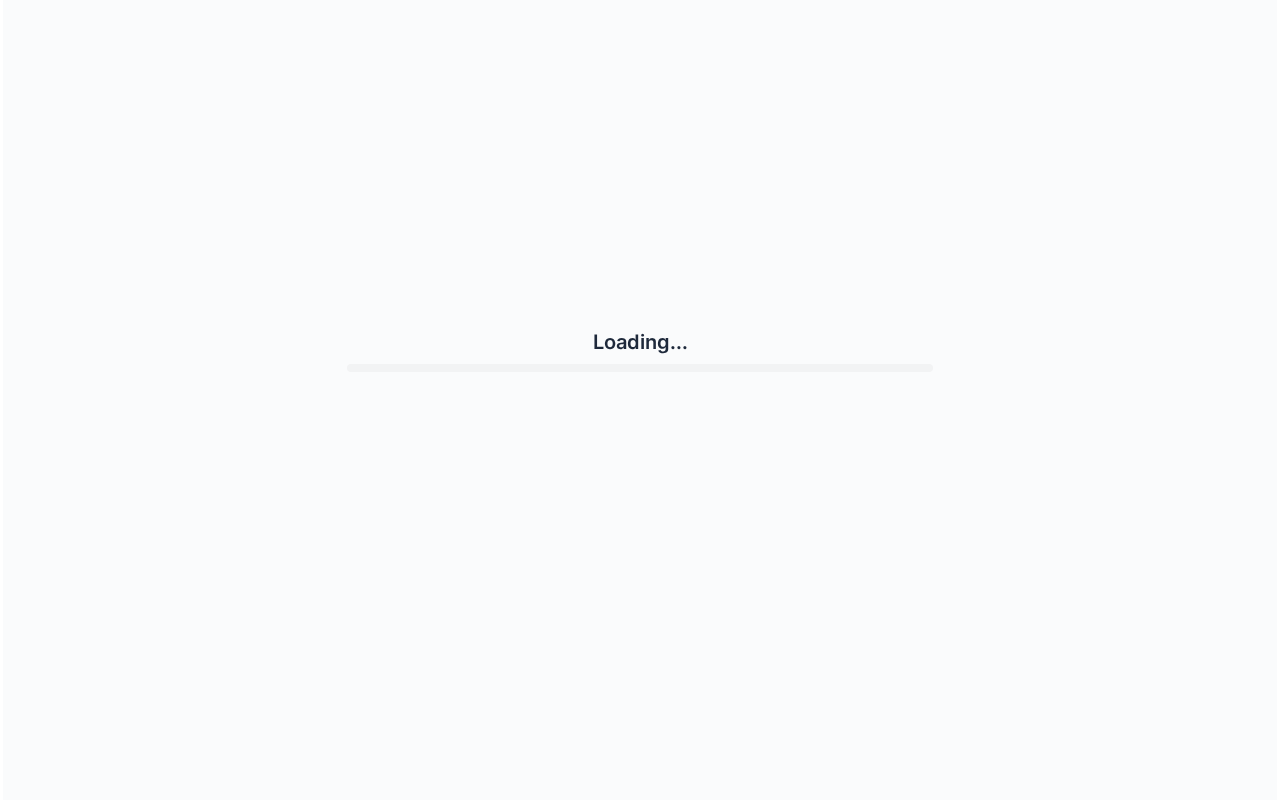 scroll, scrollTop: 0, scrollLeft: 0, axis: both 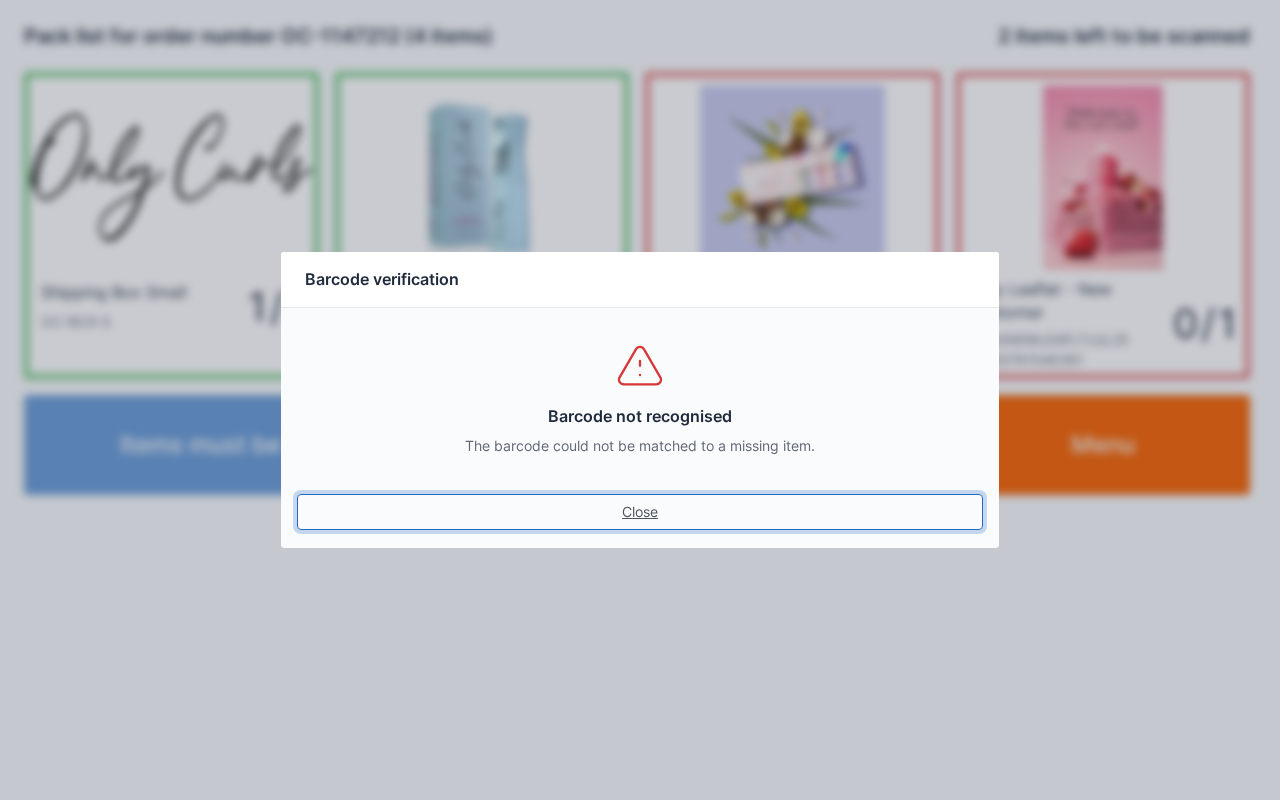 click on "Close" at bounding box center [640, 512] 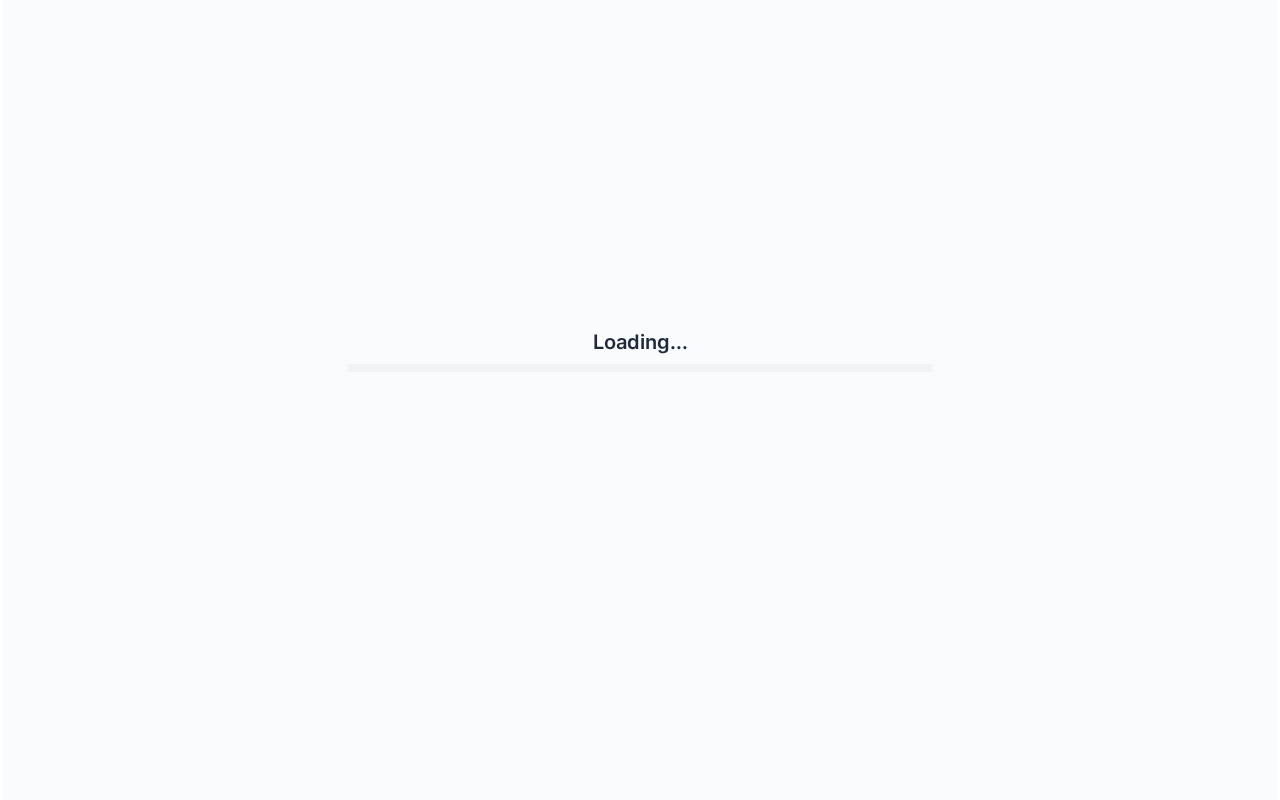 scroll, scrollTop: 0, scrollLeft: 0, axis: both 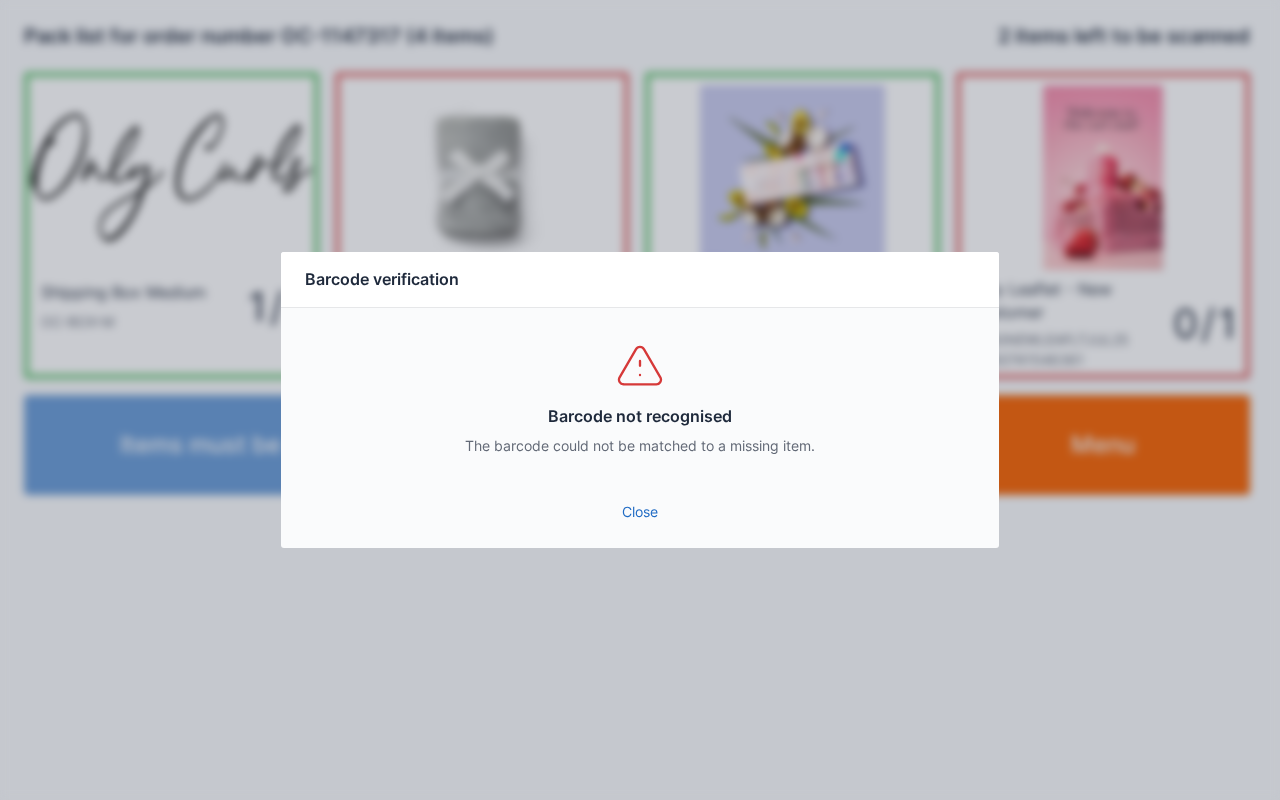 click on "Close" at bounding box center (640, 512) 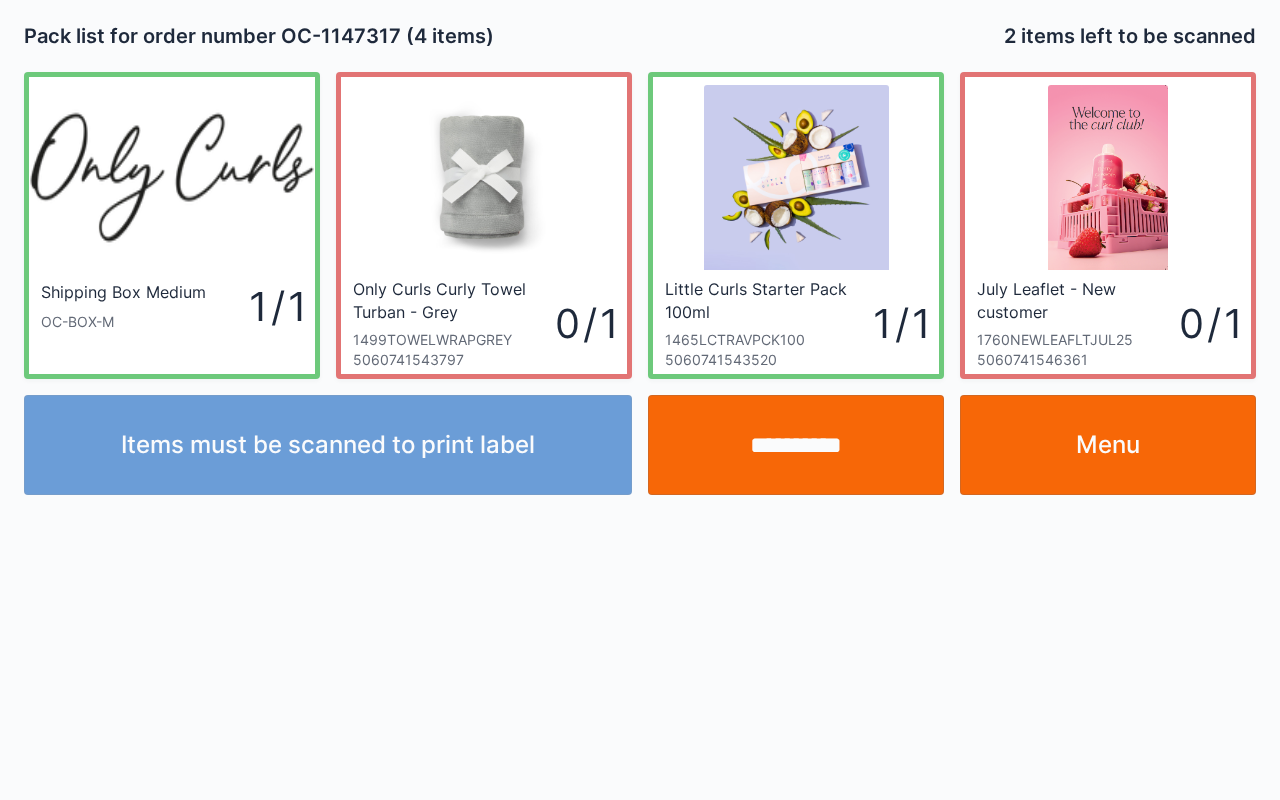 click on "**********" at bounding box center [640, 400] 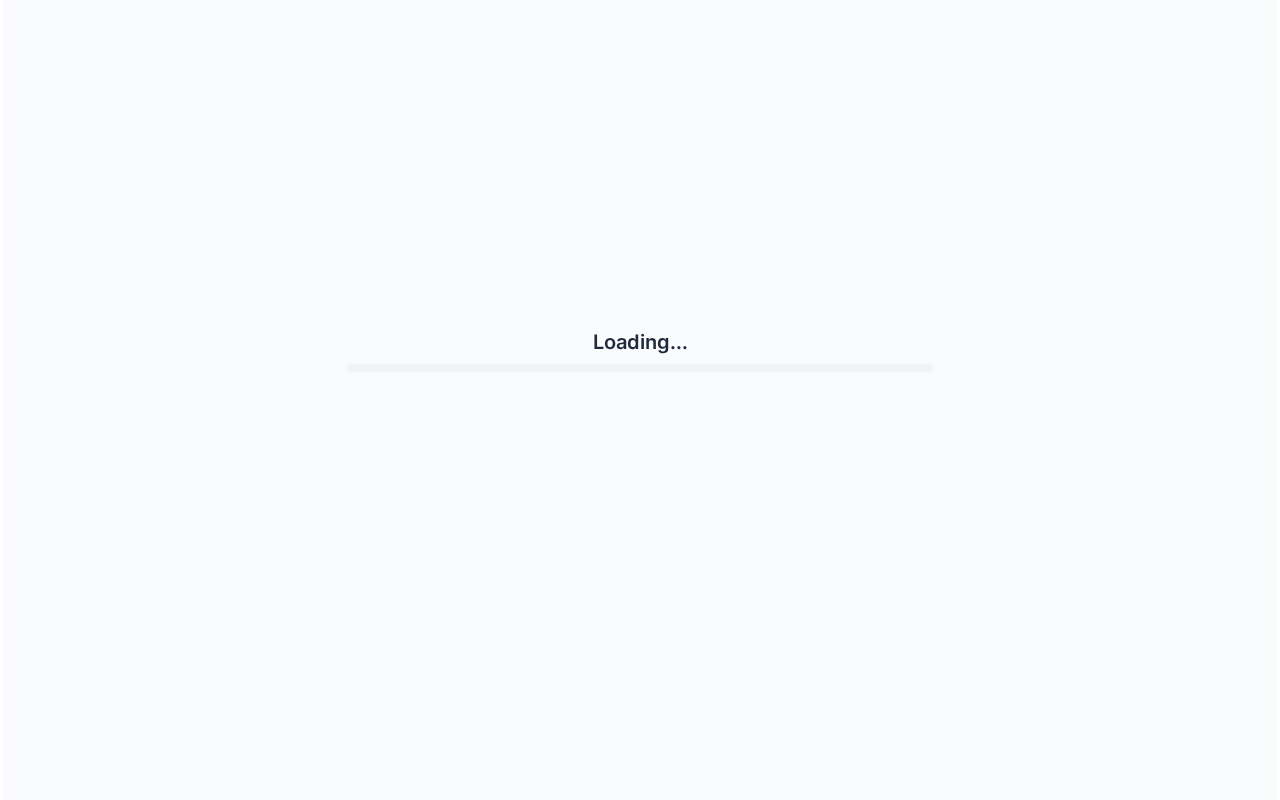scroll, scrollTop: 0, scrollLeft: 0, axis: both 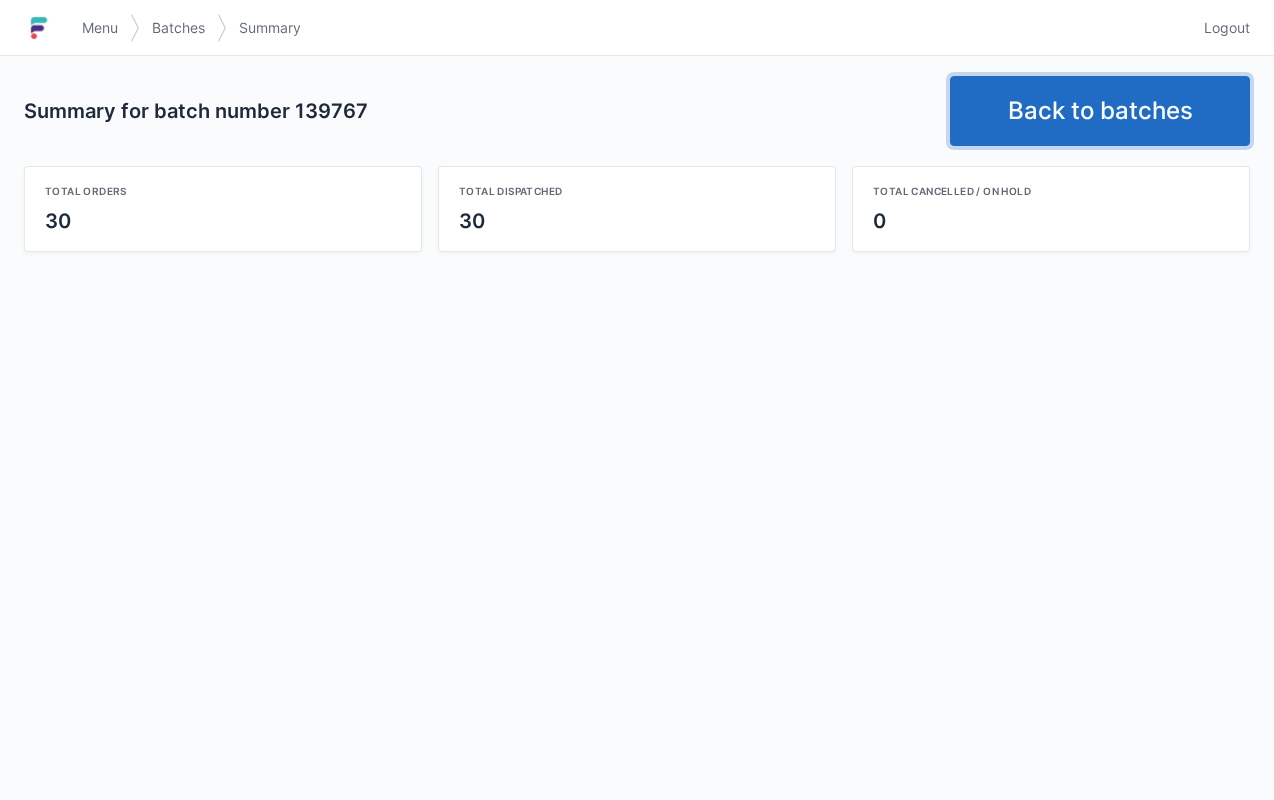 click on "Back to batches" at bounding box center (1100, 111) 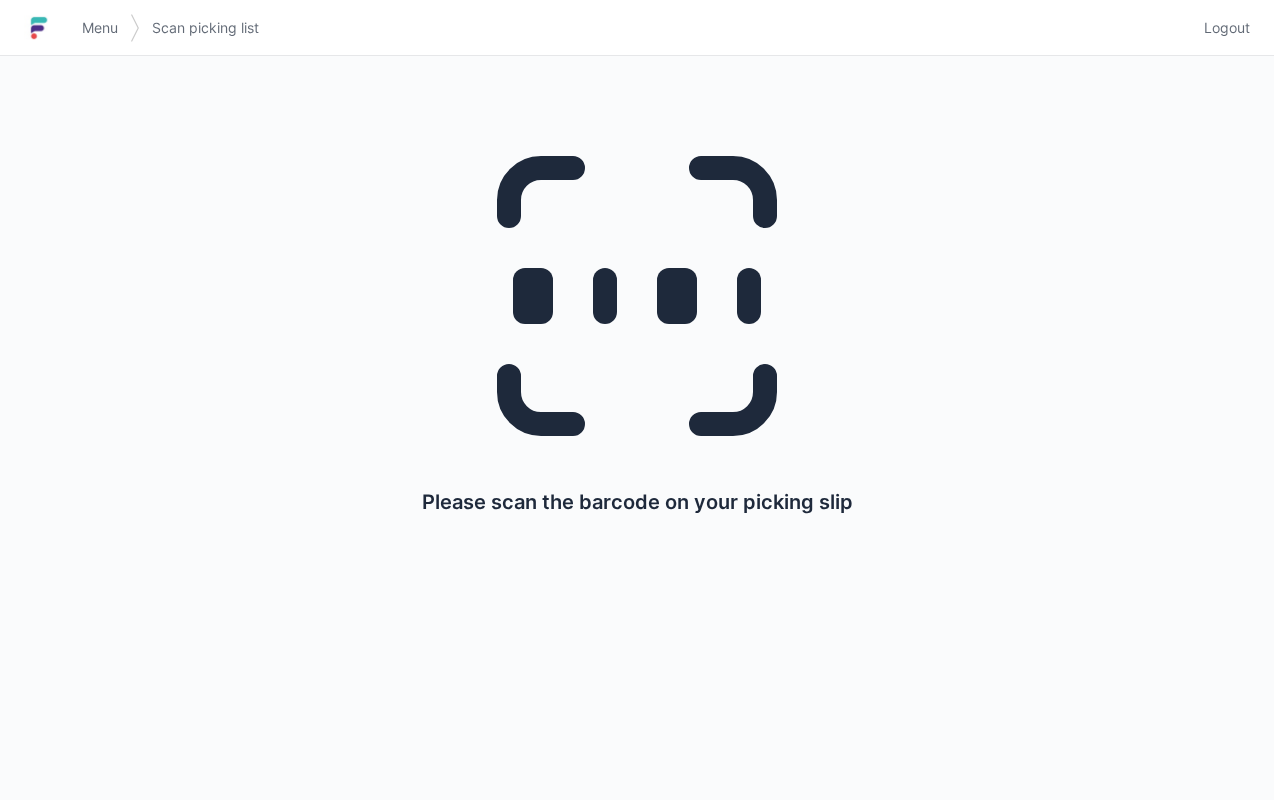 scroll, scrollTop: 0, scrollLeft: 0, axis: both 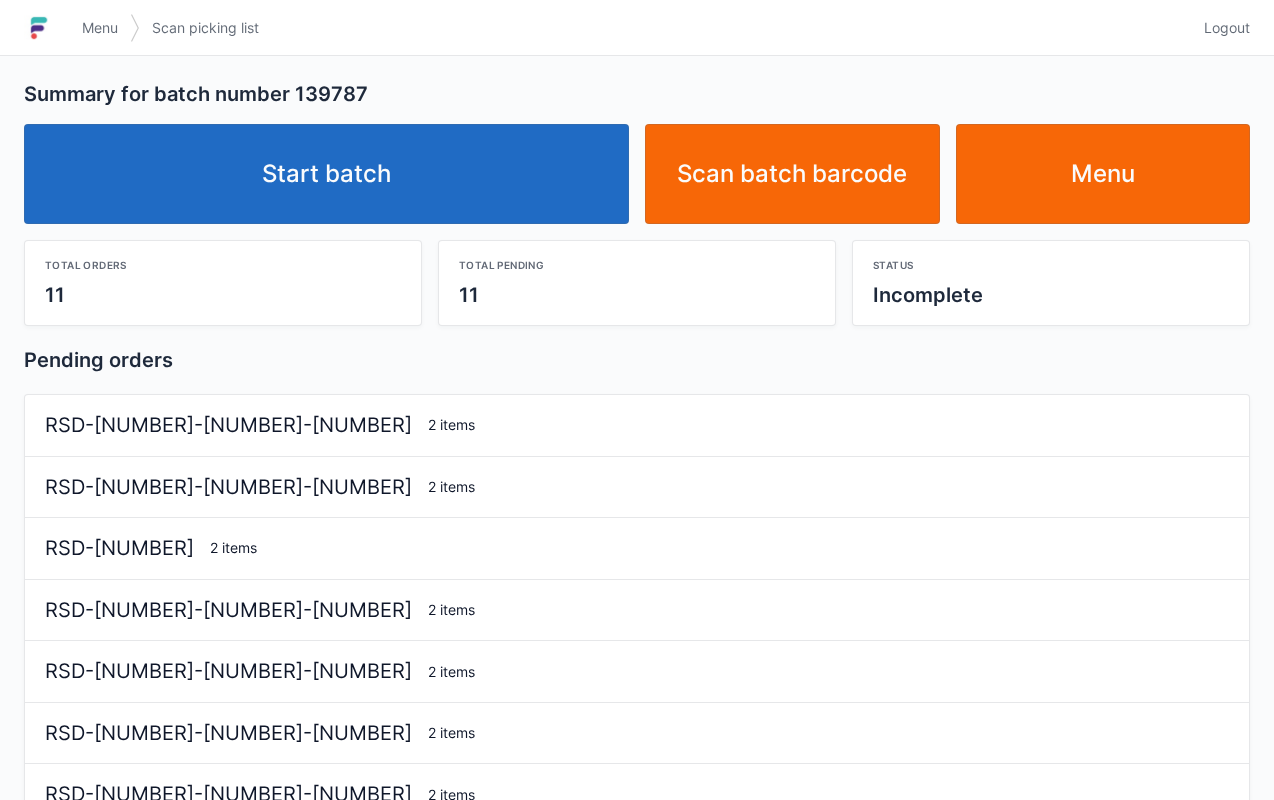 click on "Start batch" at bounding box center [326, 174] 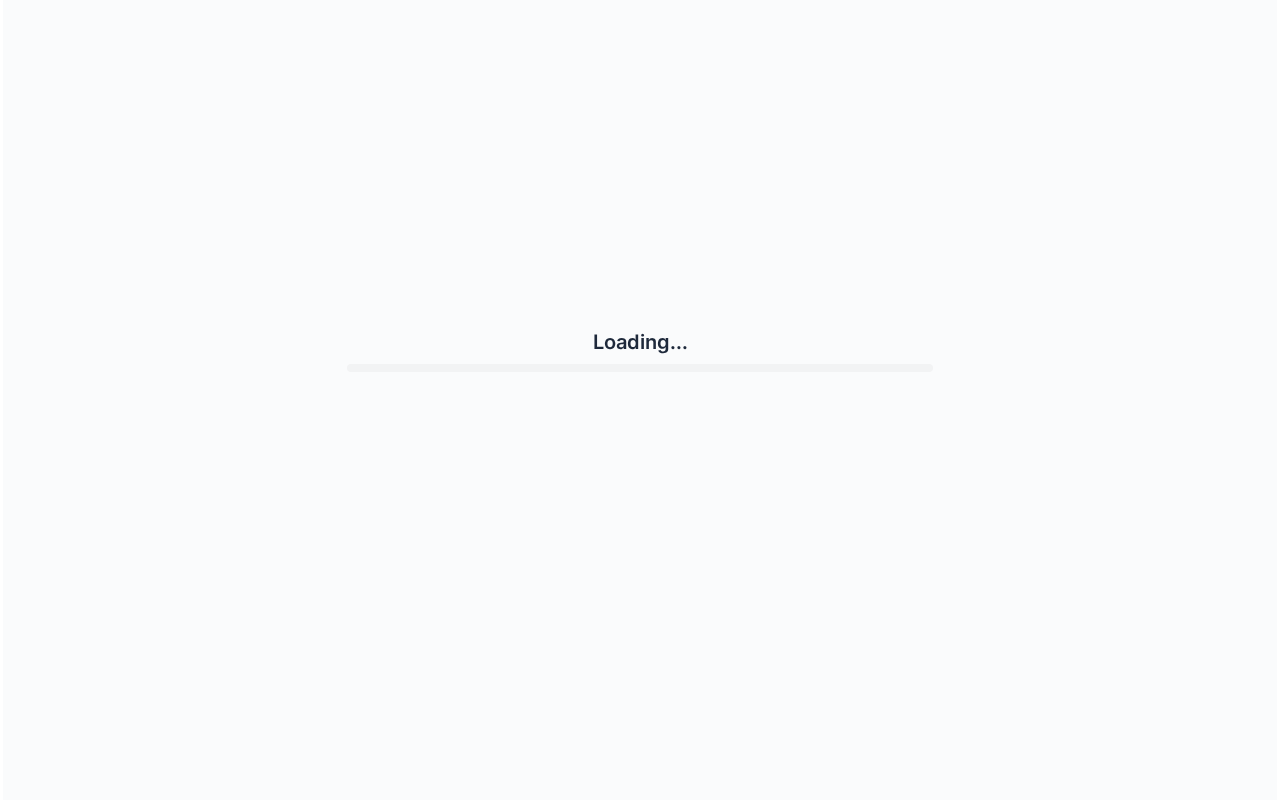 scroll, scrollTop: 0, scrollLeft: 0, axis: both 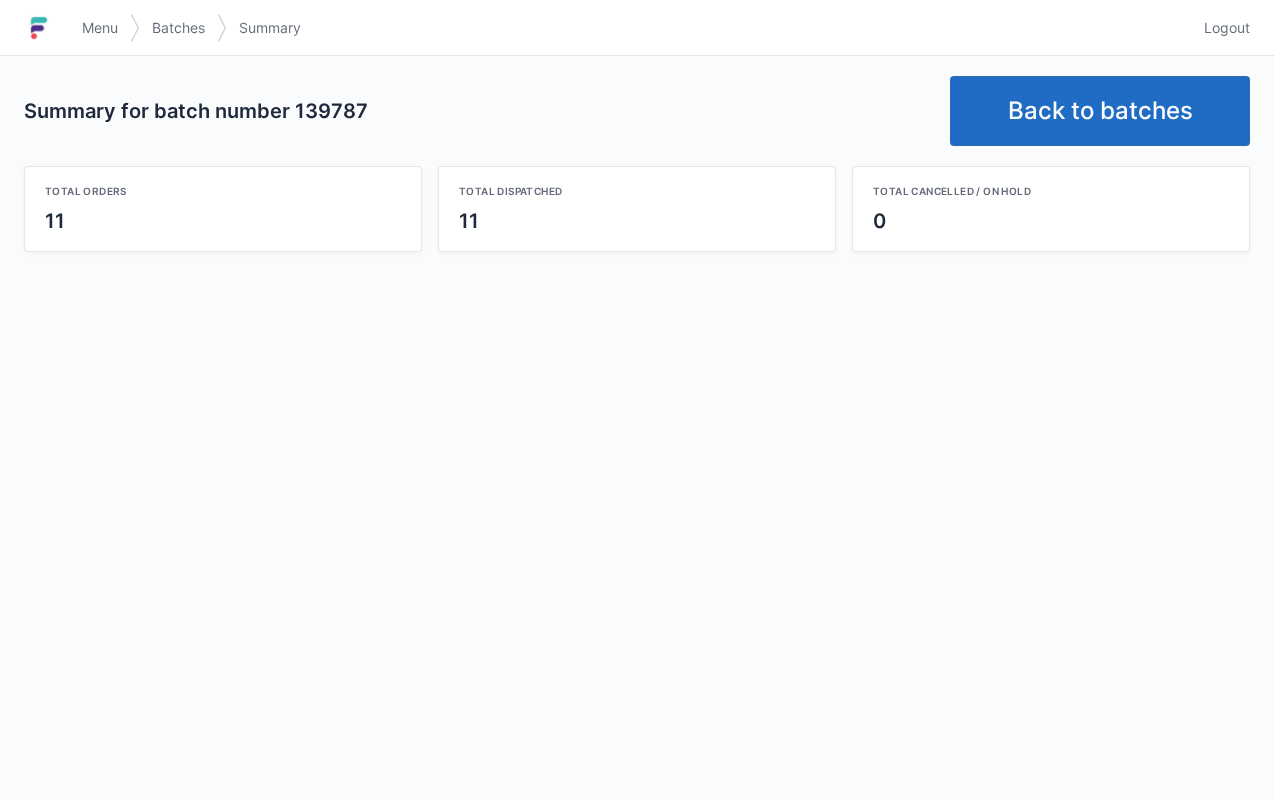 click on "Back to batches" at bounding box center (1100, 111) 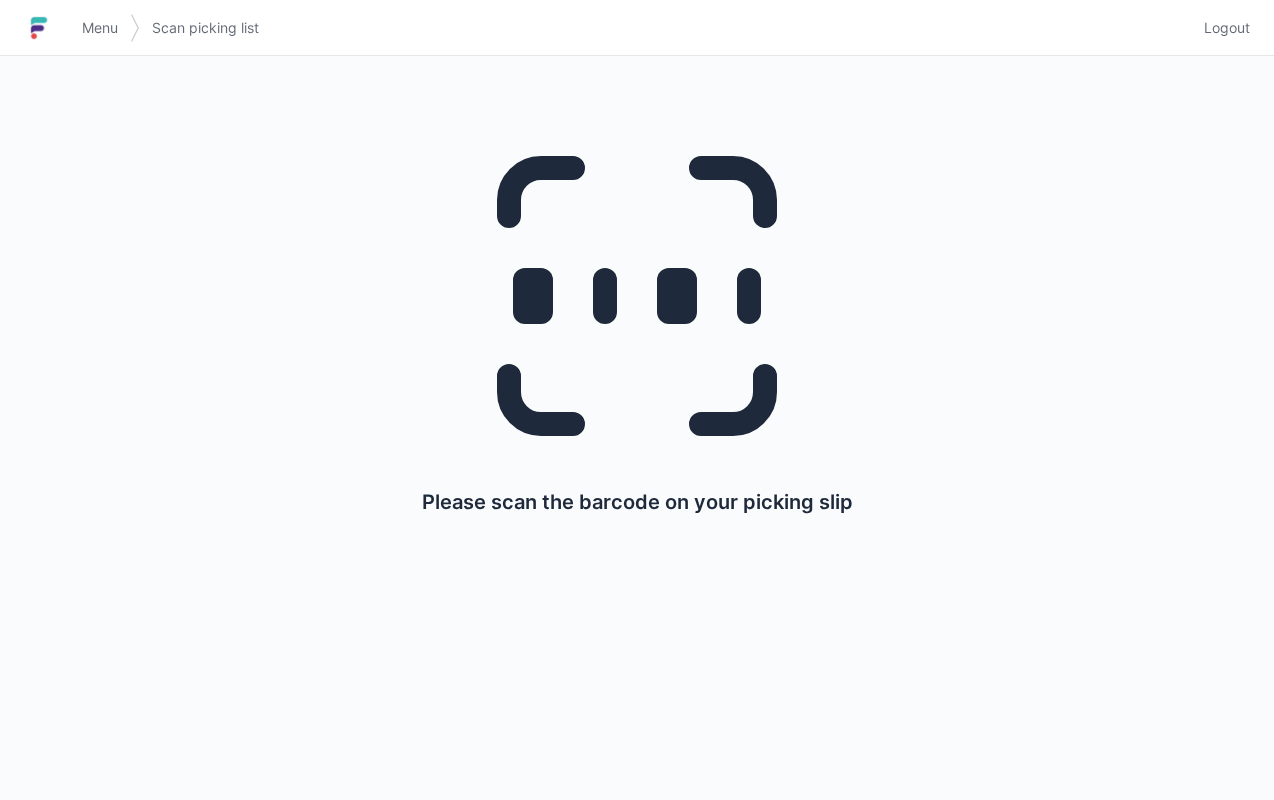 scroll, scrollTop: 0, scrollLeft: 0, axis: both 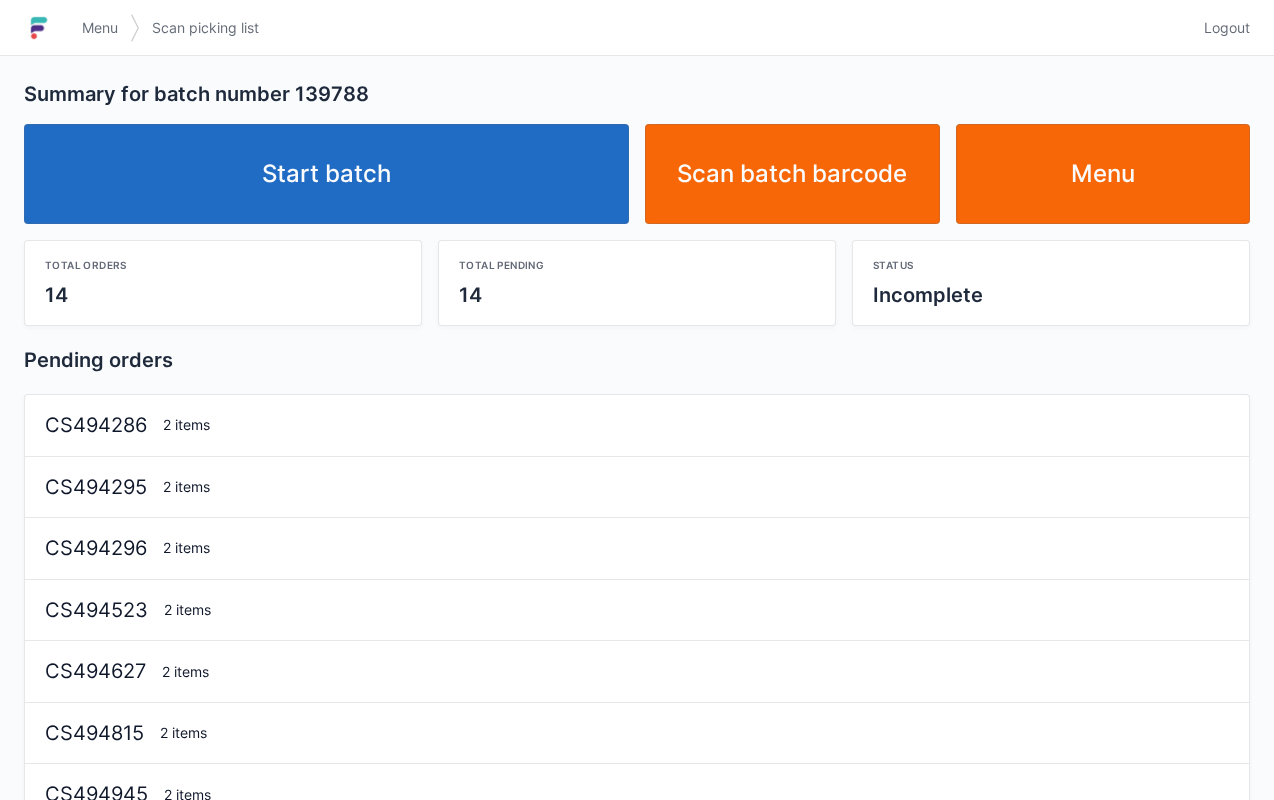 click on "Start batch" at bounding box center [326, 174] 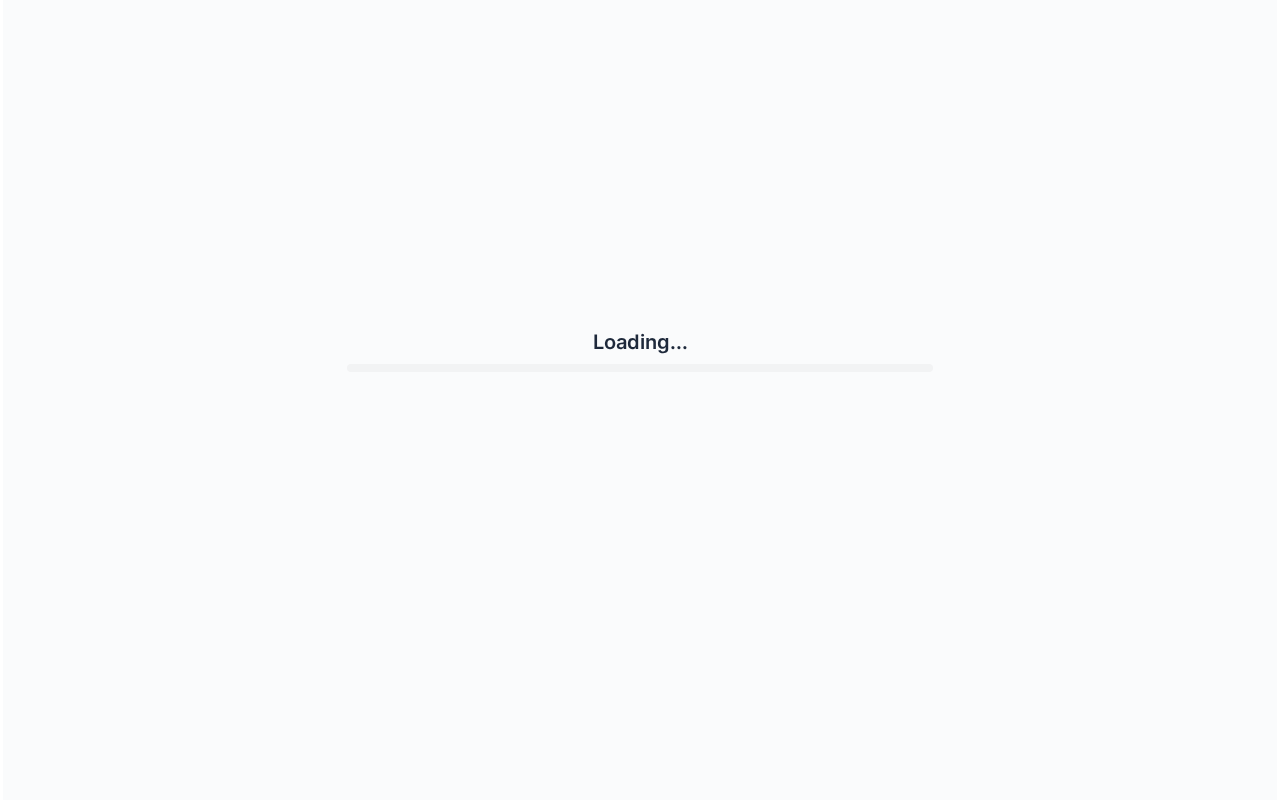 scroll, scrollTop: 0, scrollLeft: 0, axis: both 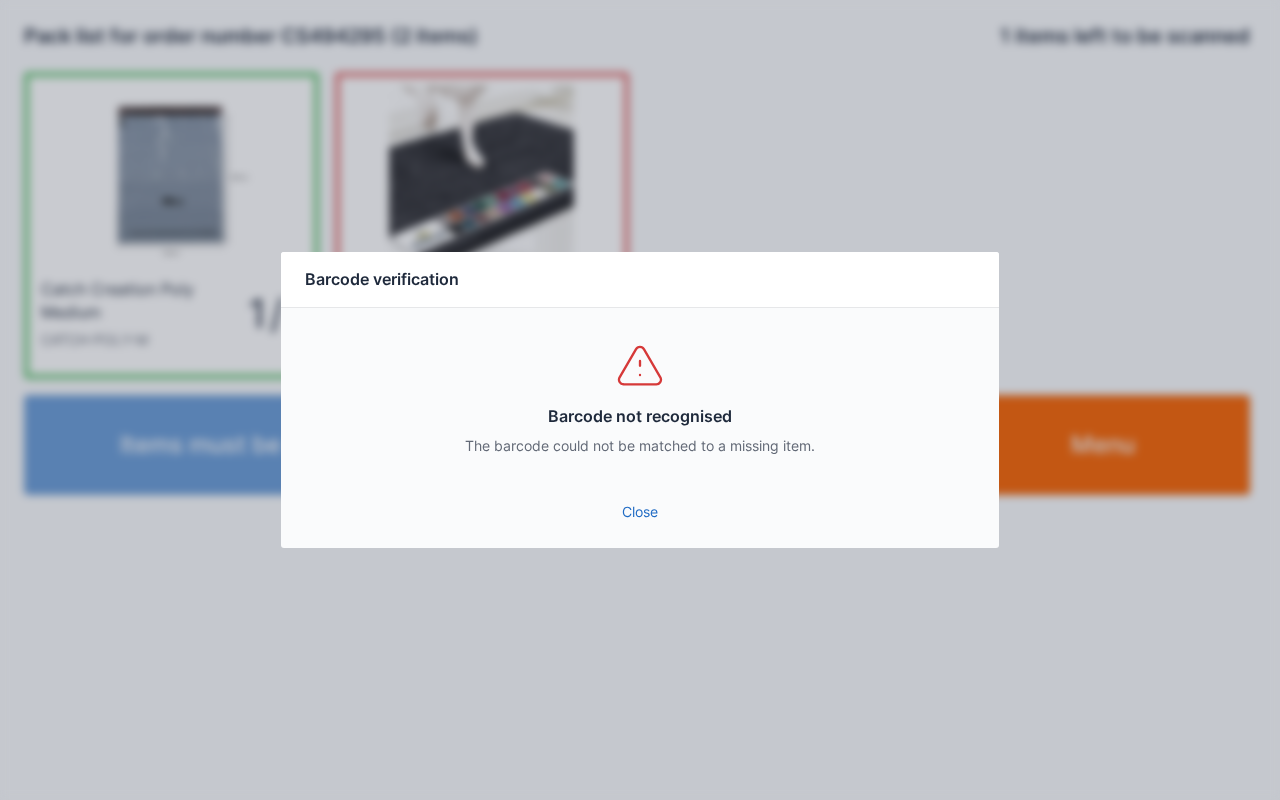 click on "Close" at bounding box center (640, 512) 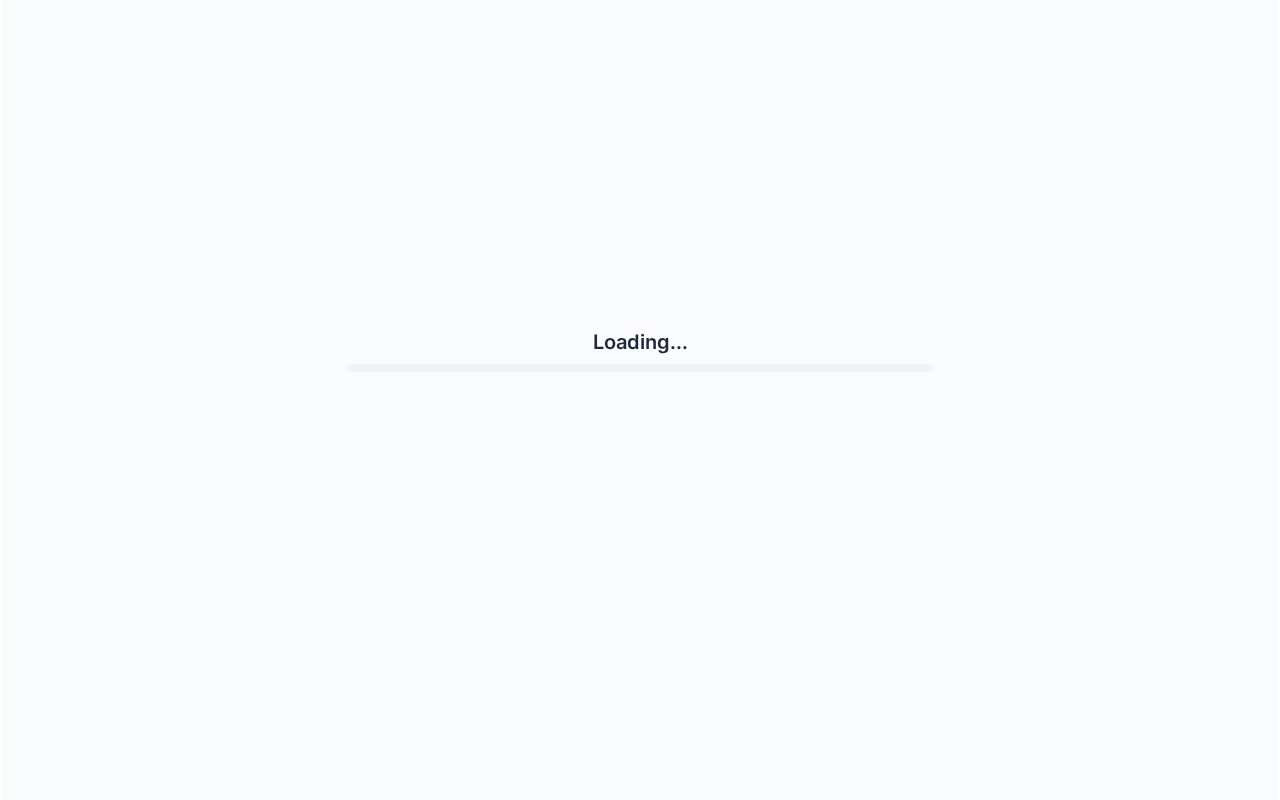 scroll, scrollTop: 0, scrollLeft: 0, axis: both 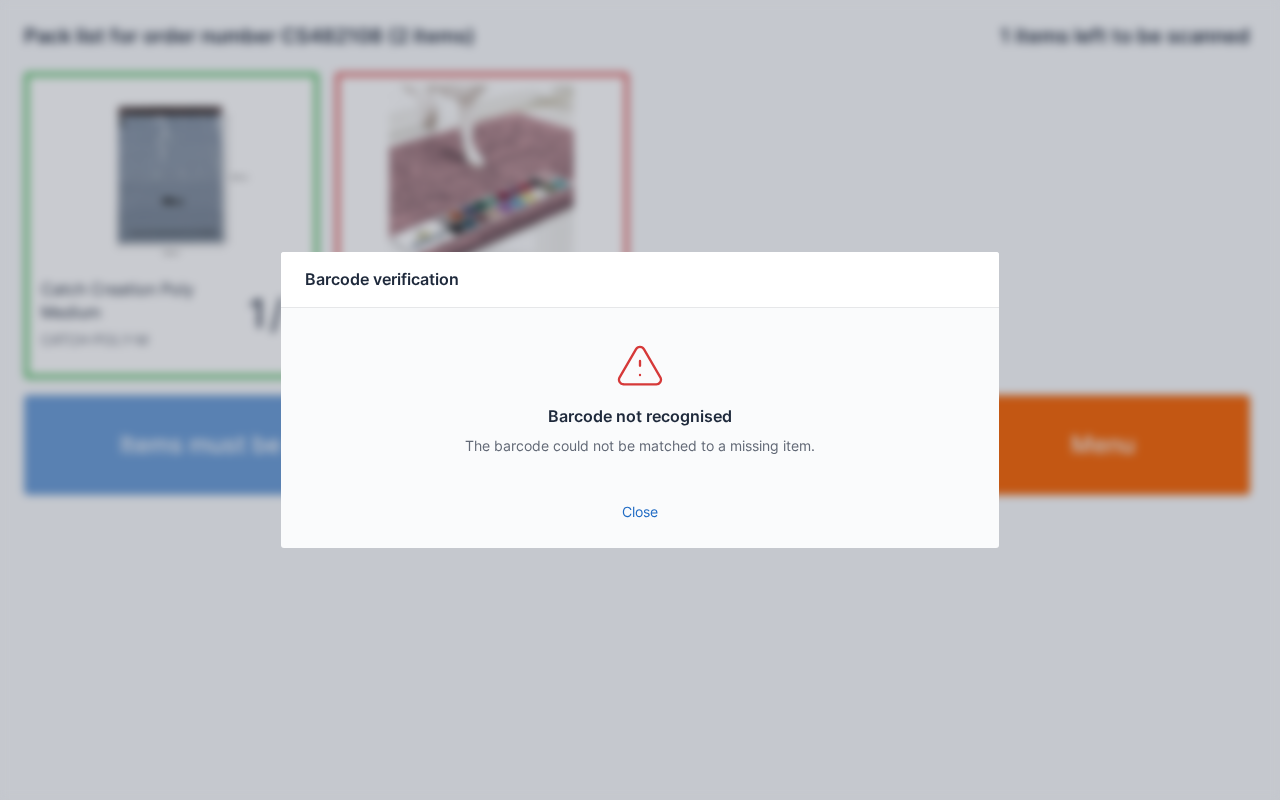 click on "Close" at bounding box center (640, 512) 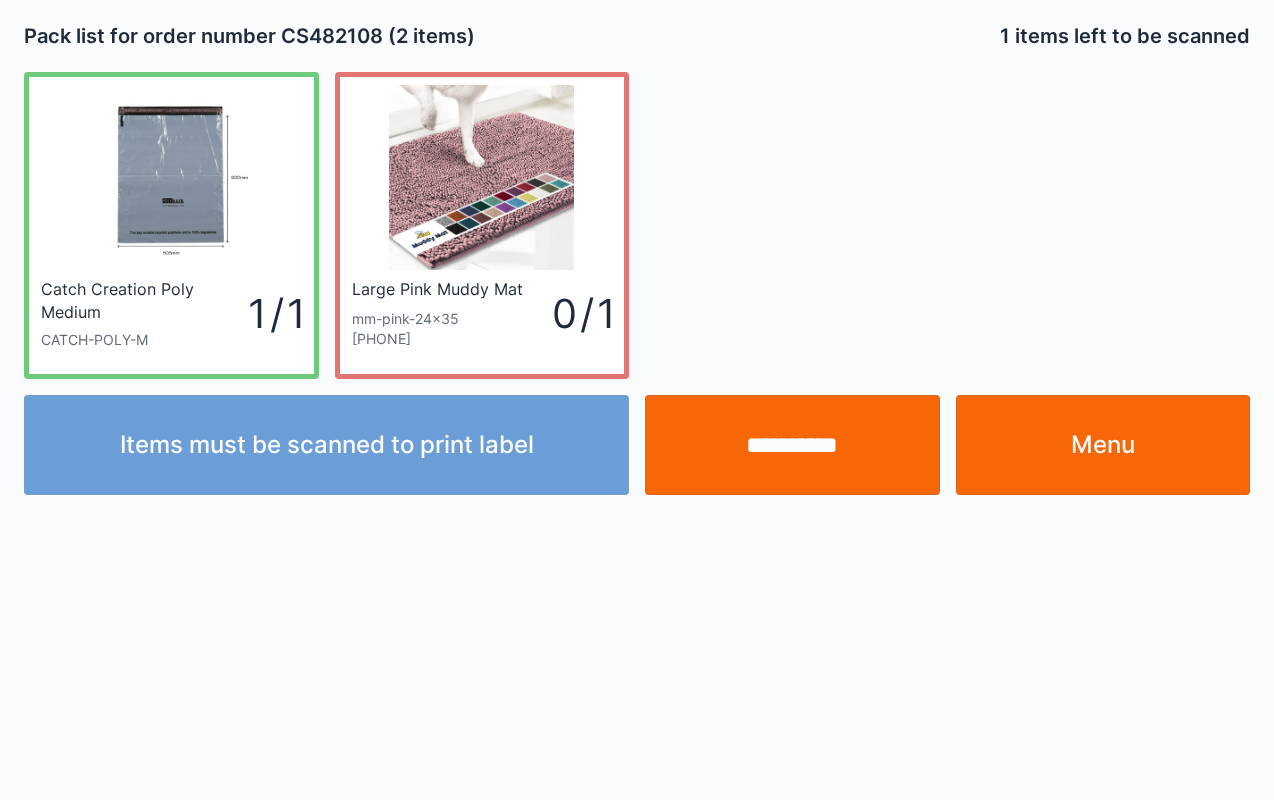 click on "**********" at bounding box center [792, 445] 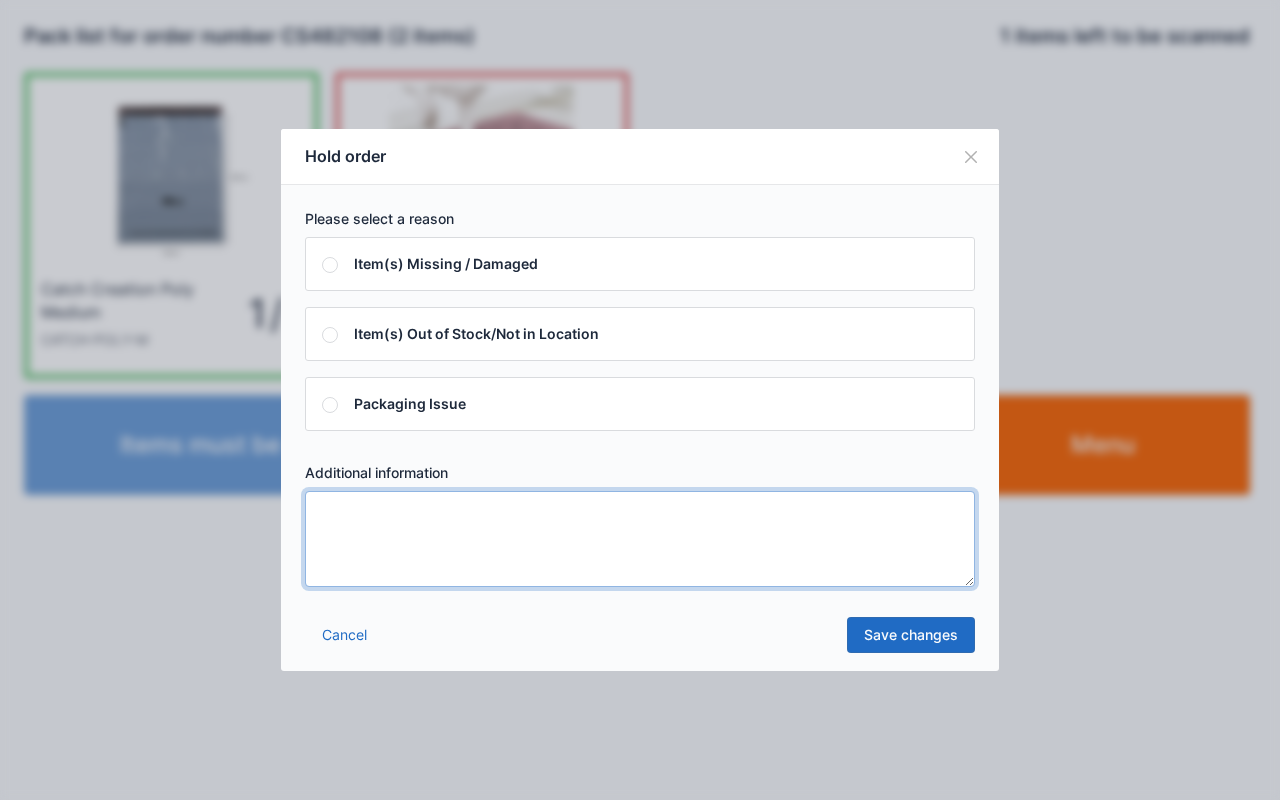 click at bounding box center [640, 539] 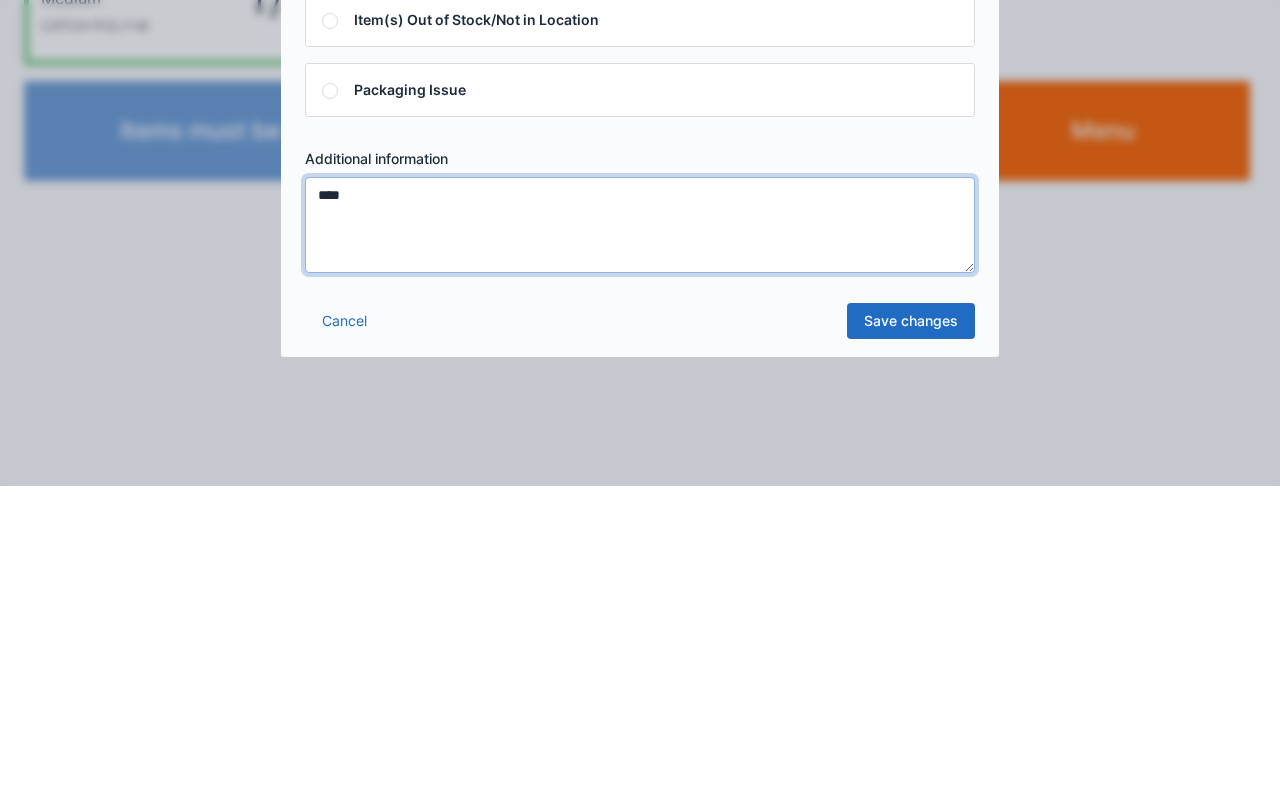 type on "****" 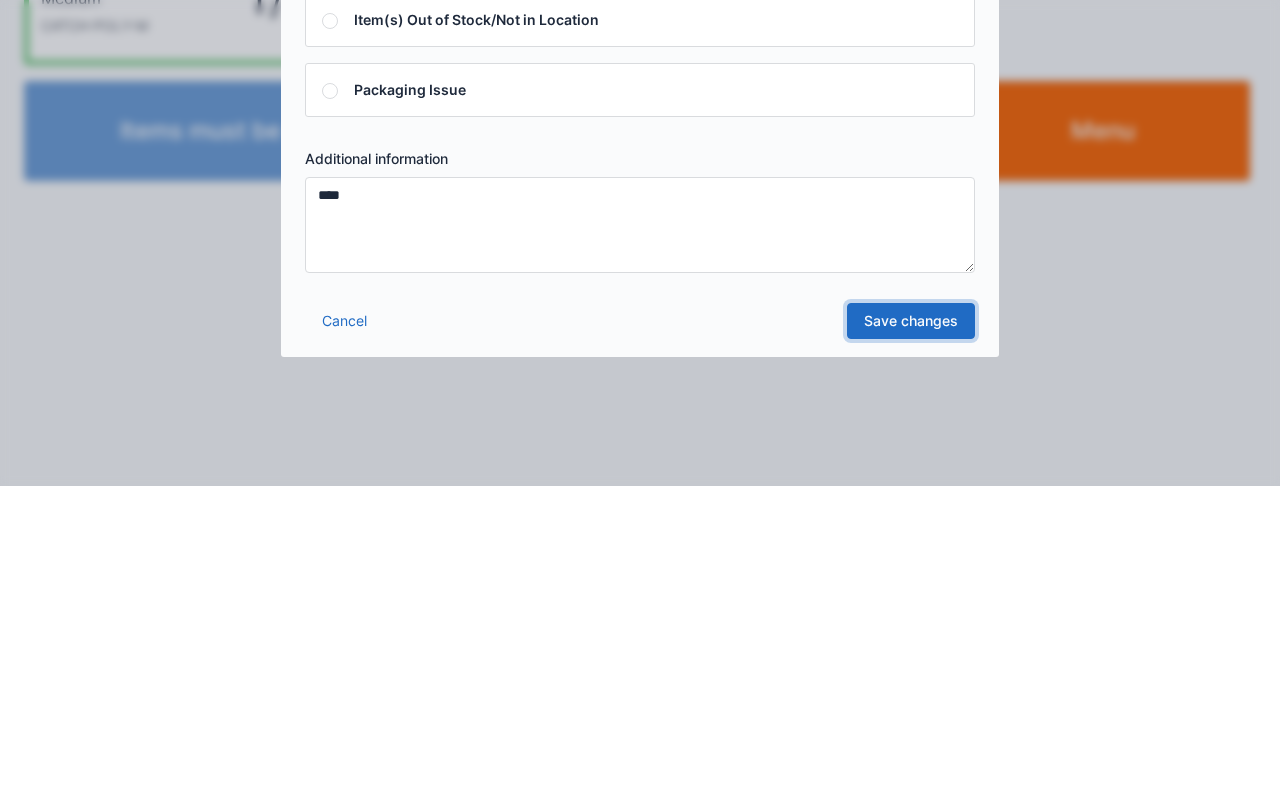 click on "Save changes" at bounding box center (911, 635) 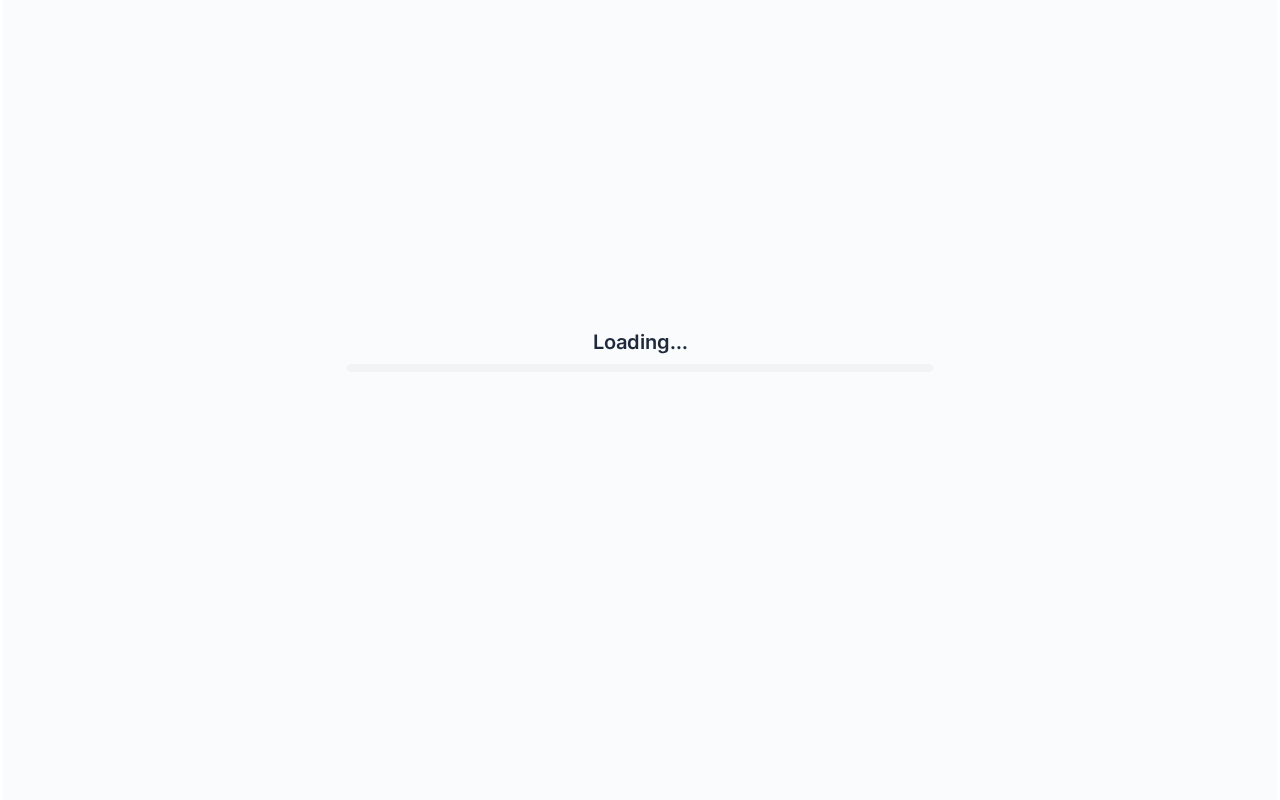 scroll, scrollTop: 0, scrollLeft: 0, axis: both 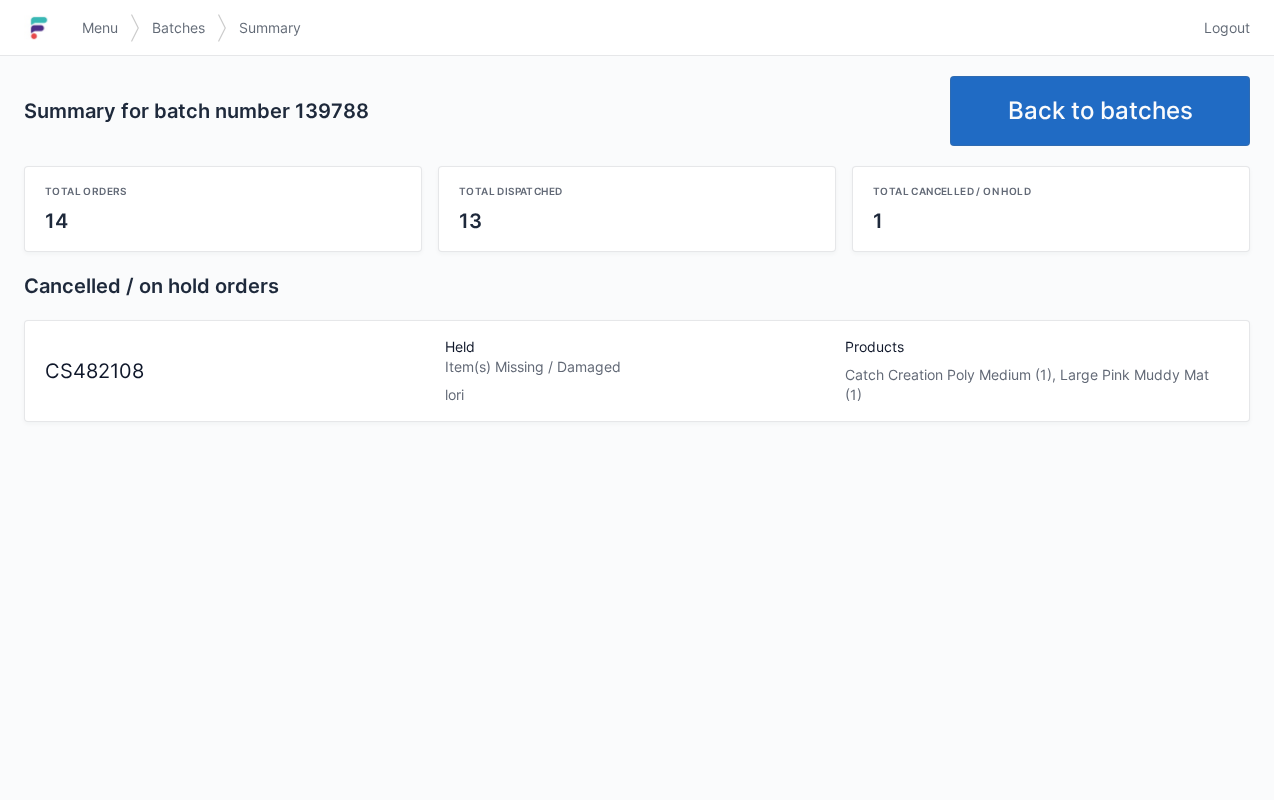 click on "Back to batches" at bounding box center [1100, 111] 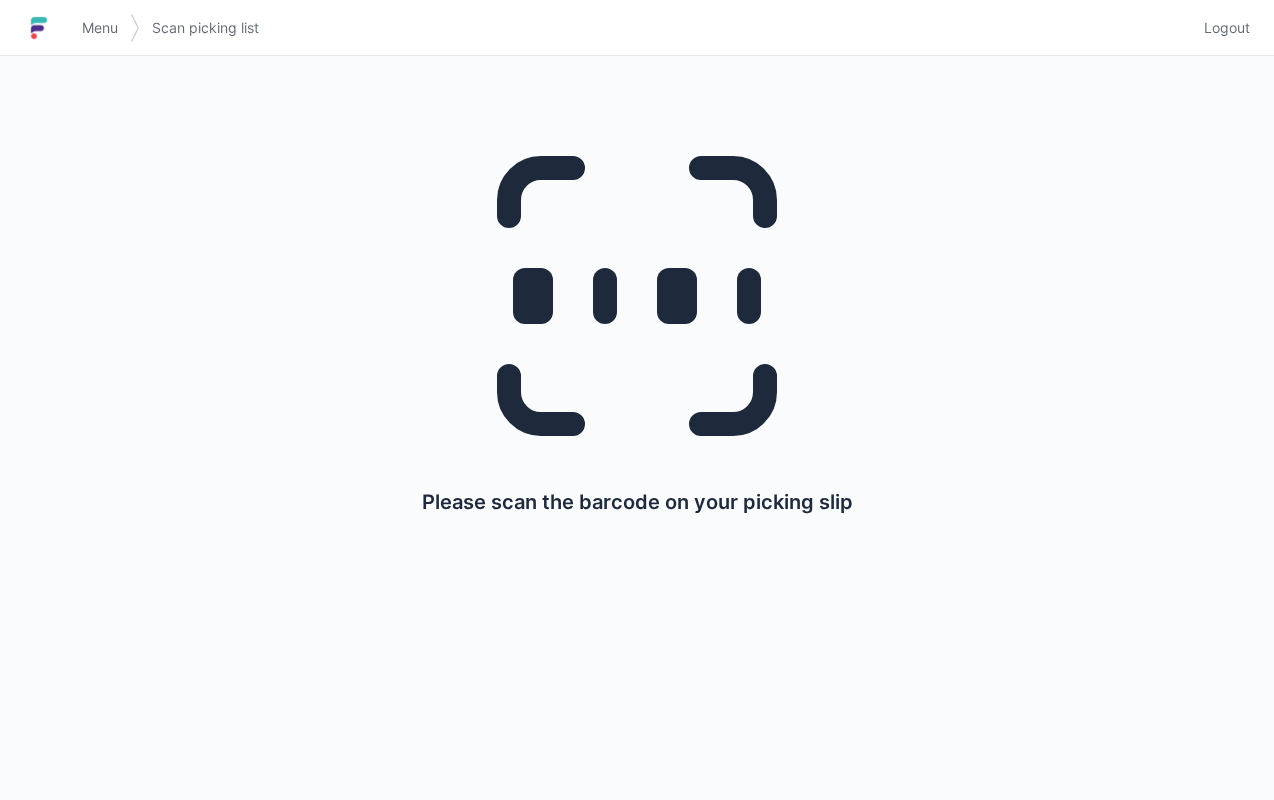 scroll, scrollTop: 0, scrollLeft: 0, axis: both 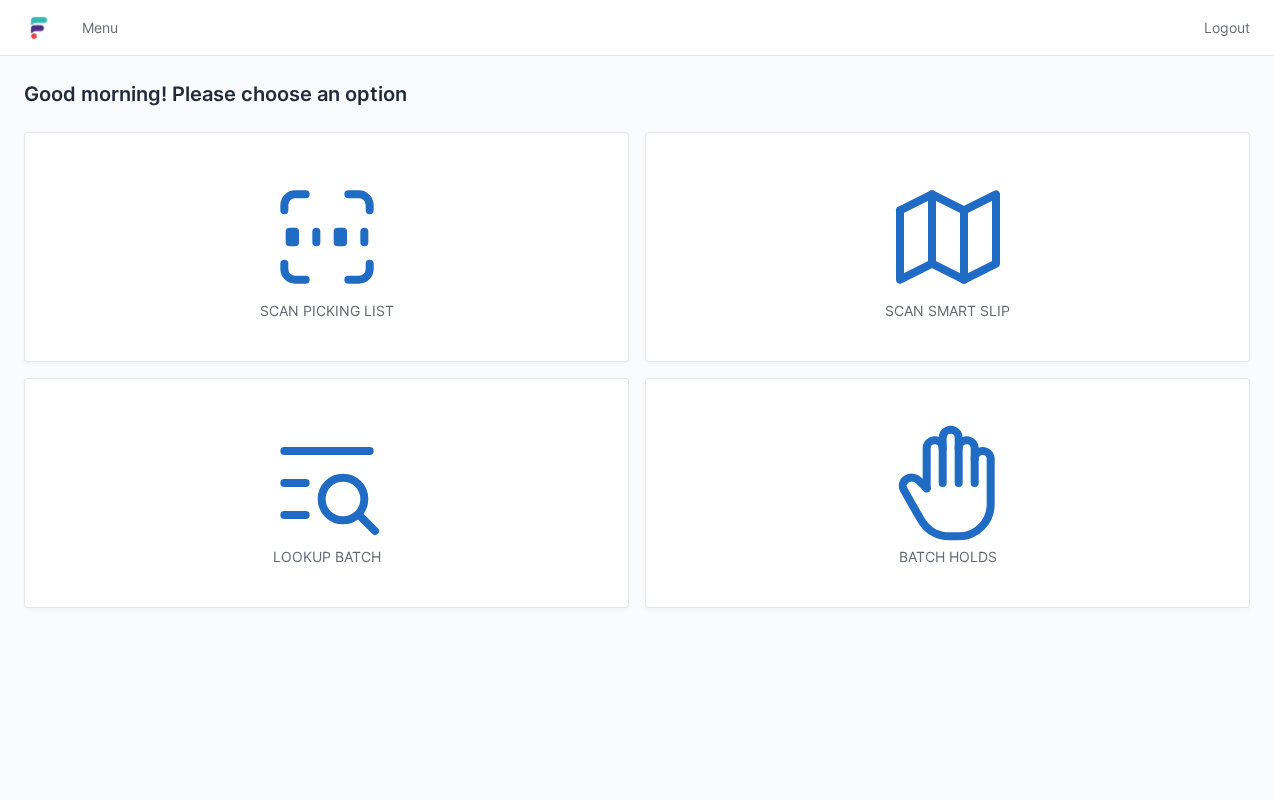 click 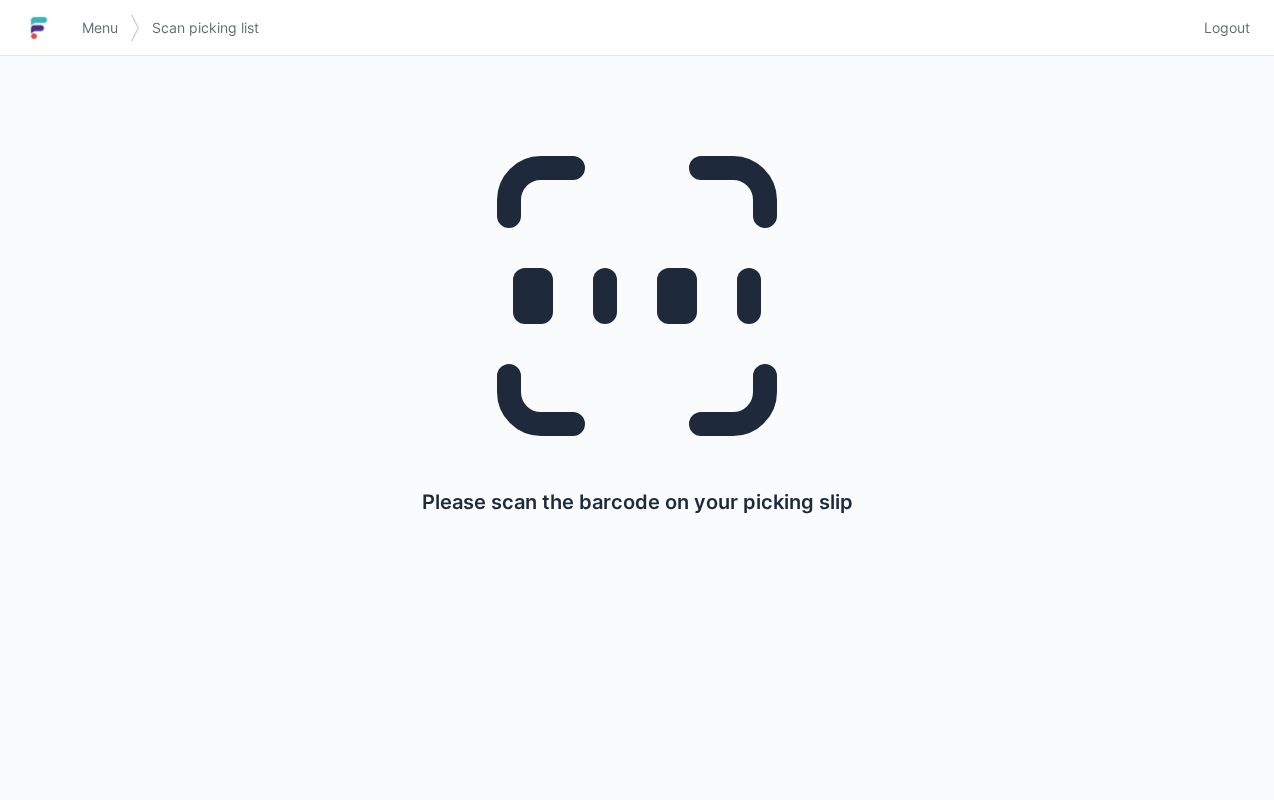 scroll, scrollTop: 0, scrollLeft: 0, axis: both 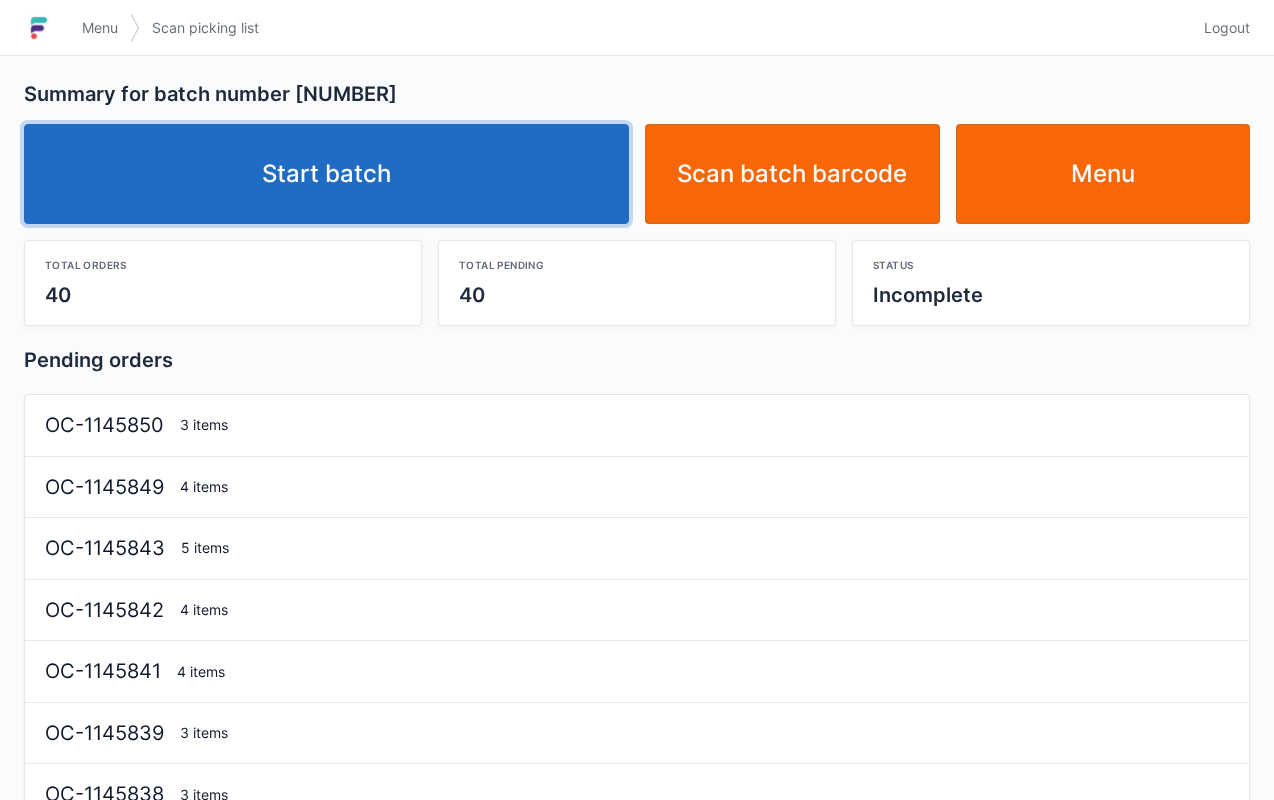 click on "Start batch" at bounding box center [326, 174] 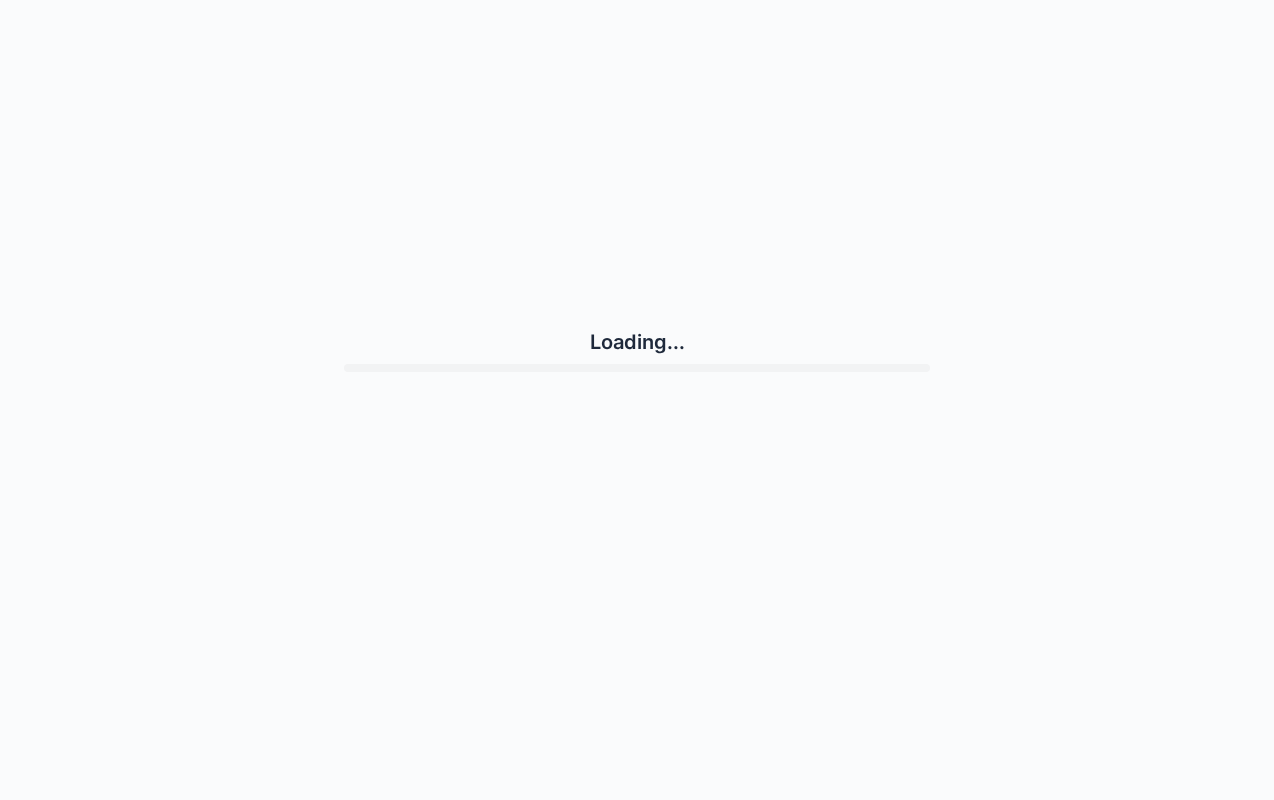 scroll, scrollTop: 0, scrollLeft: 0, axis: both 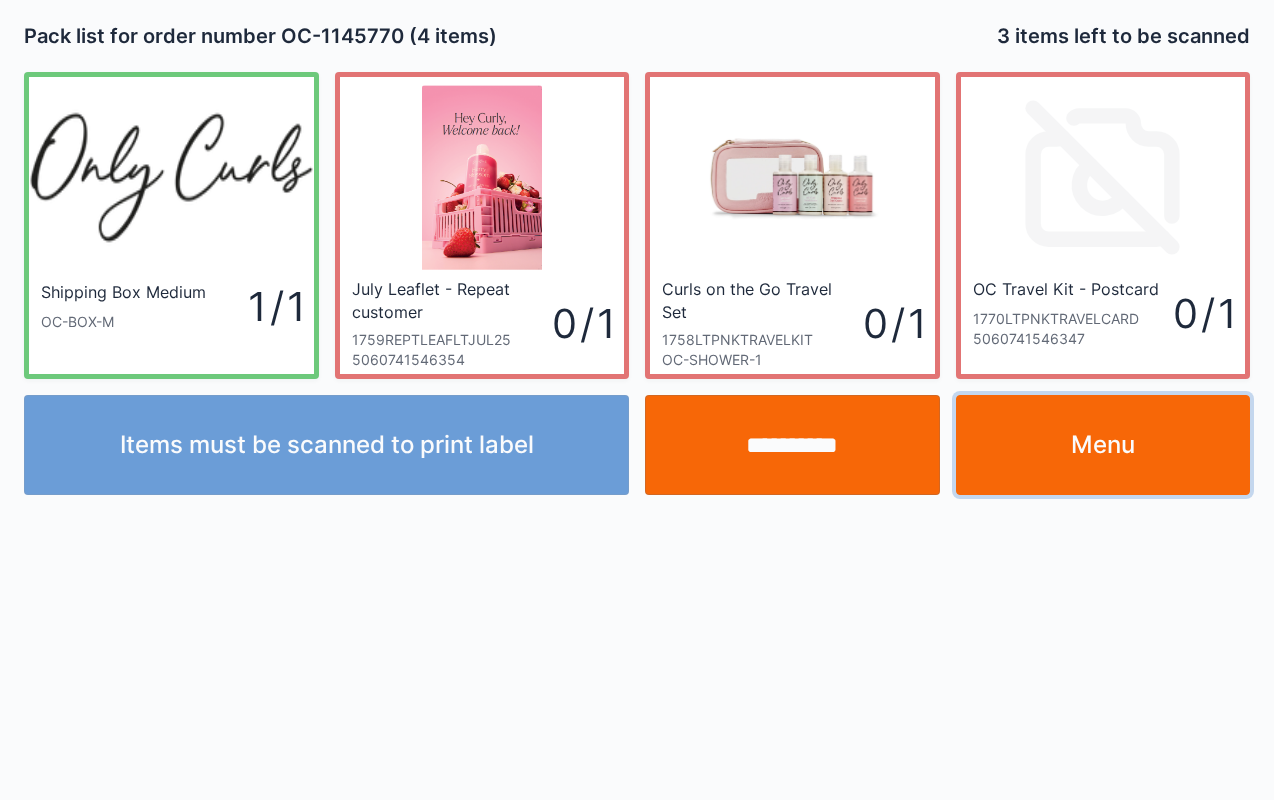 click on "Menu" at bounding box center (1103, 445) 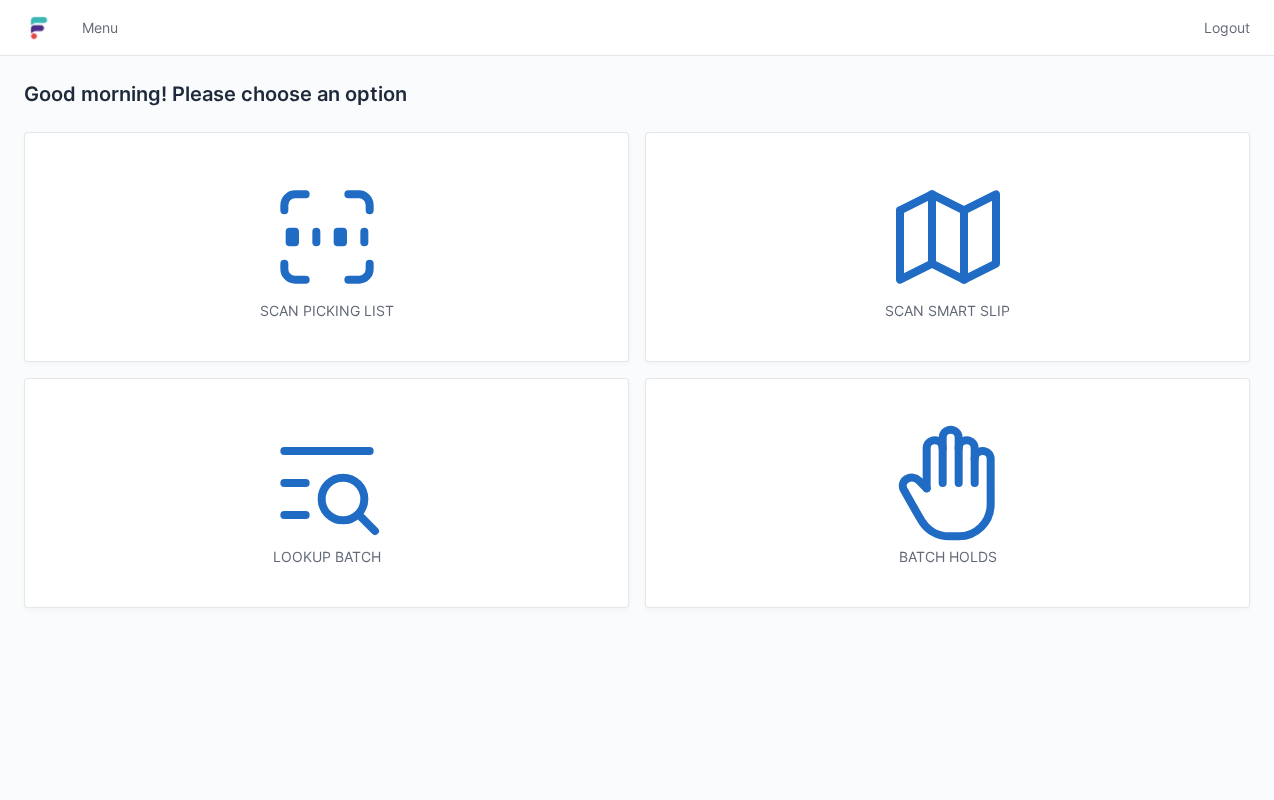 scroll, scrollTop: 0, scrollLeft: 0, axis: both 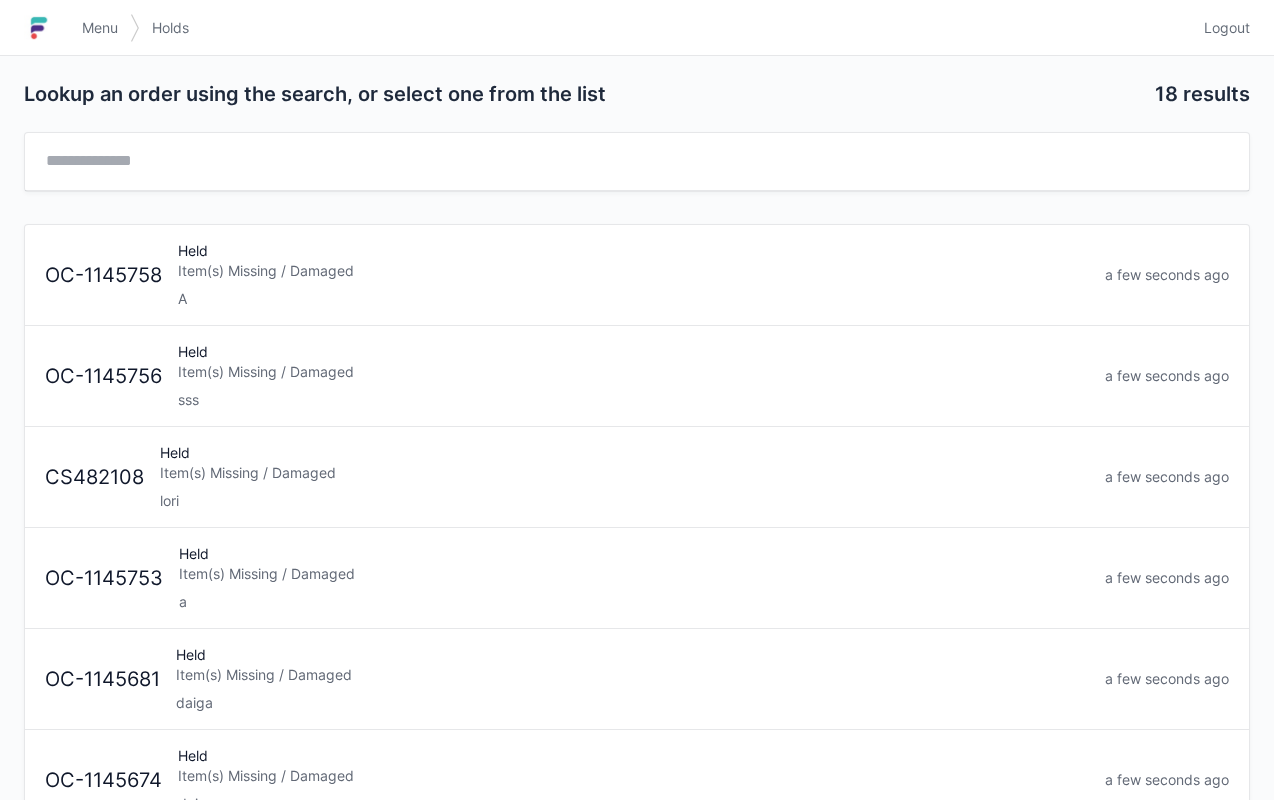 click on "Item(s) Missing / Damaged" at bounding box center [624, 473] 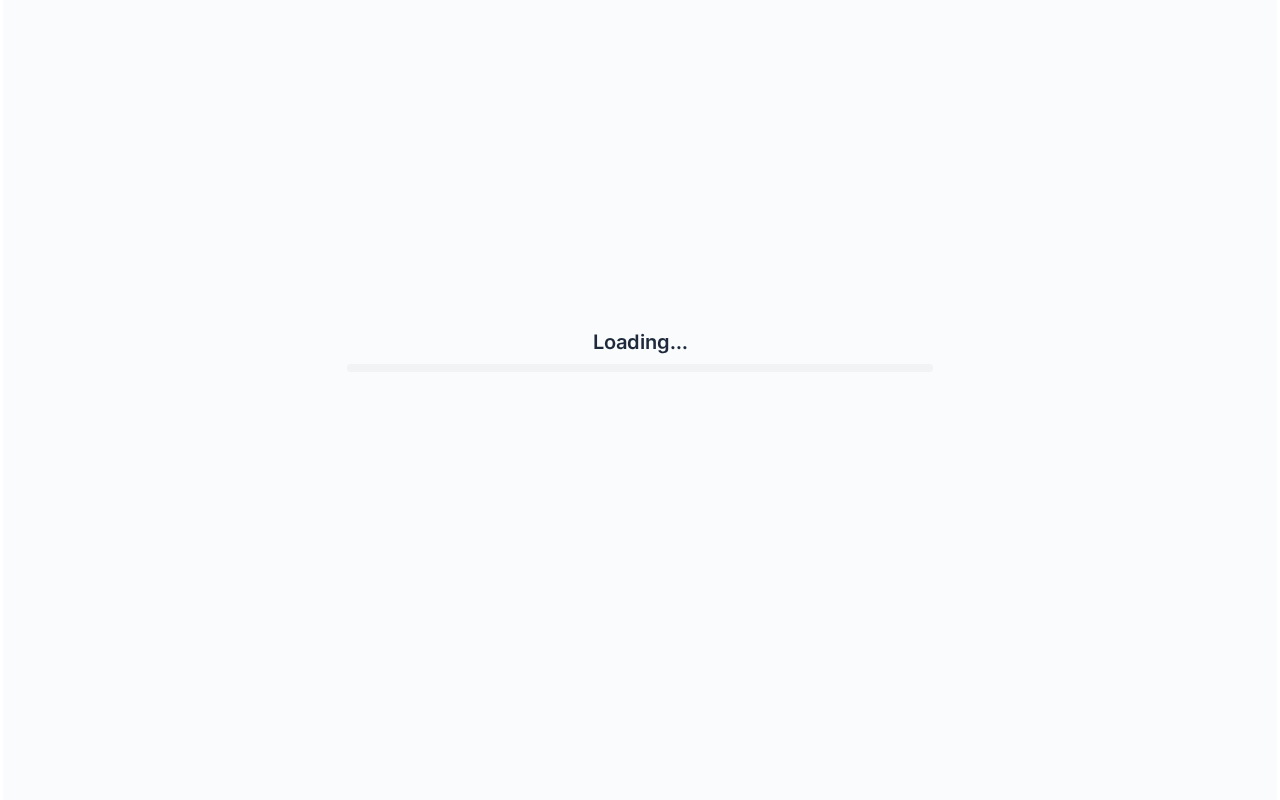 scroll, scrollTop: 0, scrollLeft: 0, axis: both 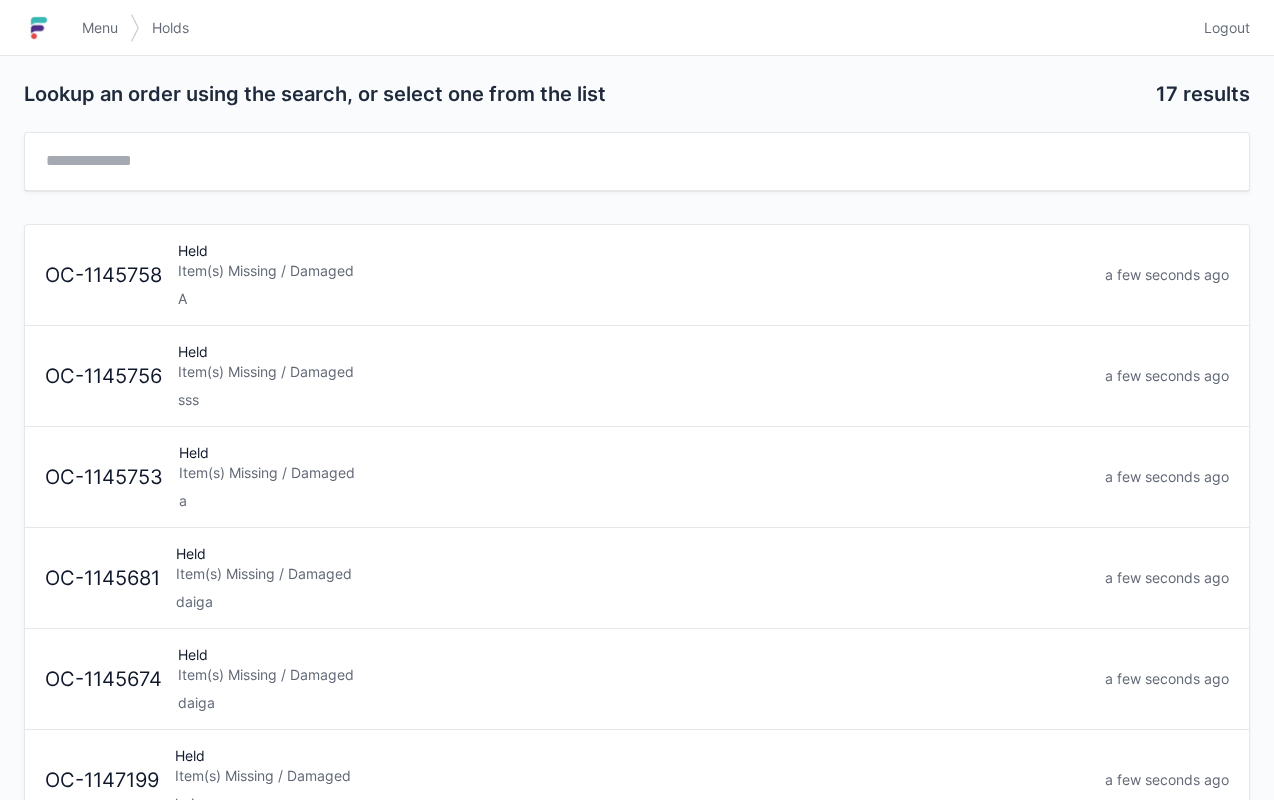 click on "Menu" at bounding box center [100, 28] 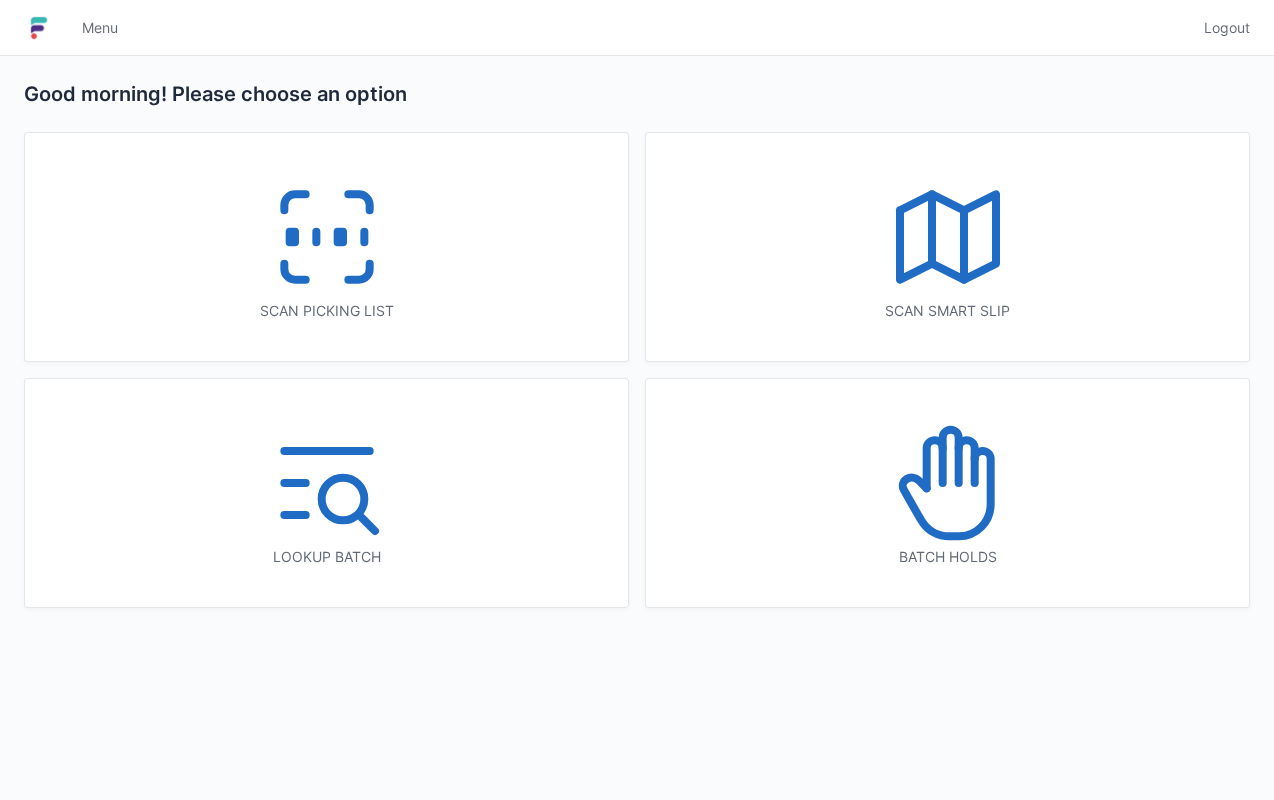 scroll, scrollTop: 0, scrollLeft: 0, axis: both 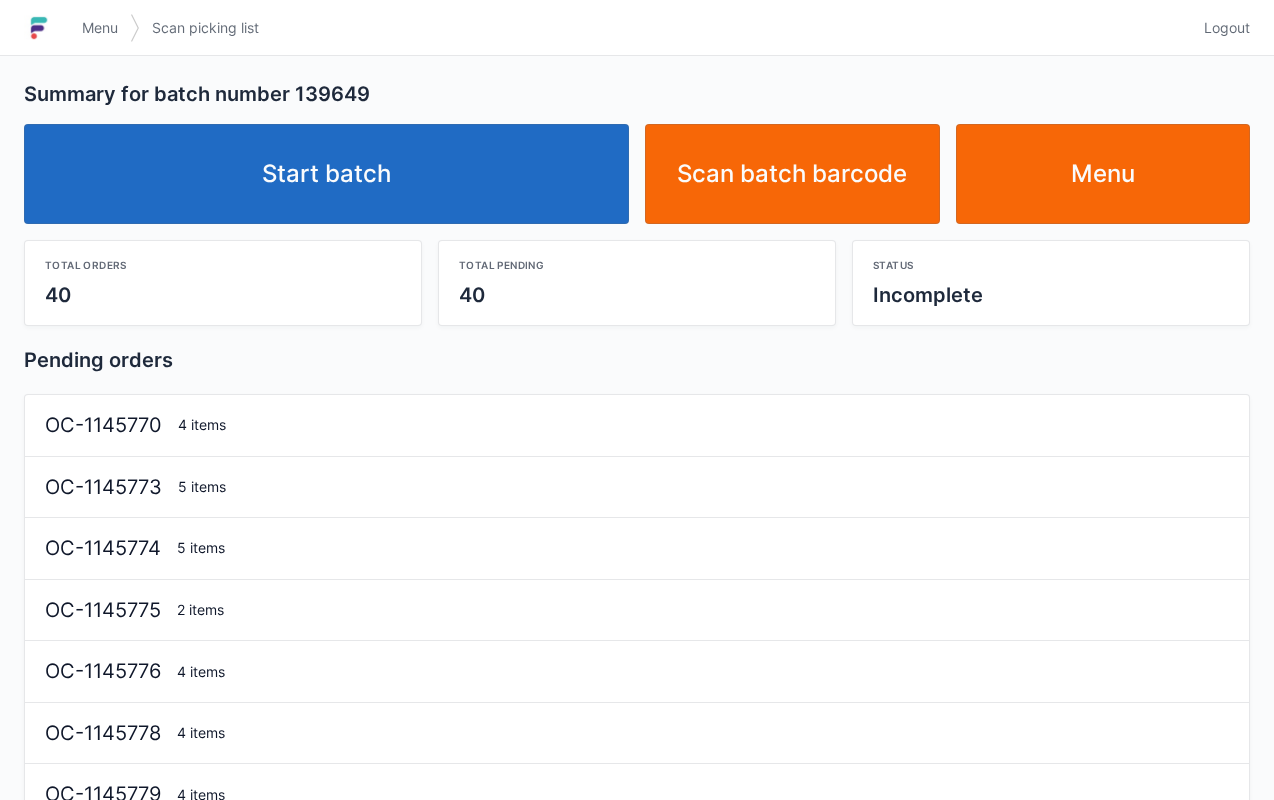 click on "Start batch" at bounding box center (326, 174) 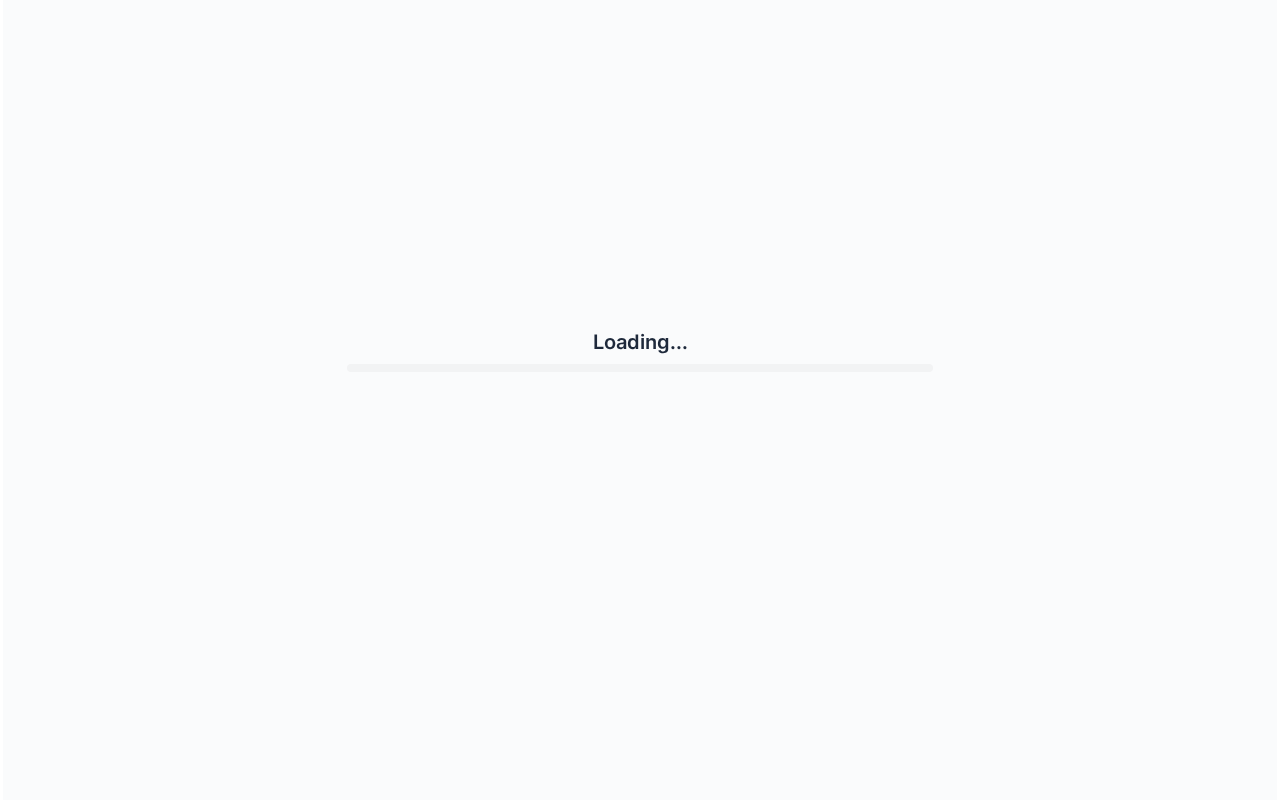 scroll, scrollTop: 0, scrollLeft: 0, axis: both 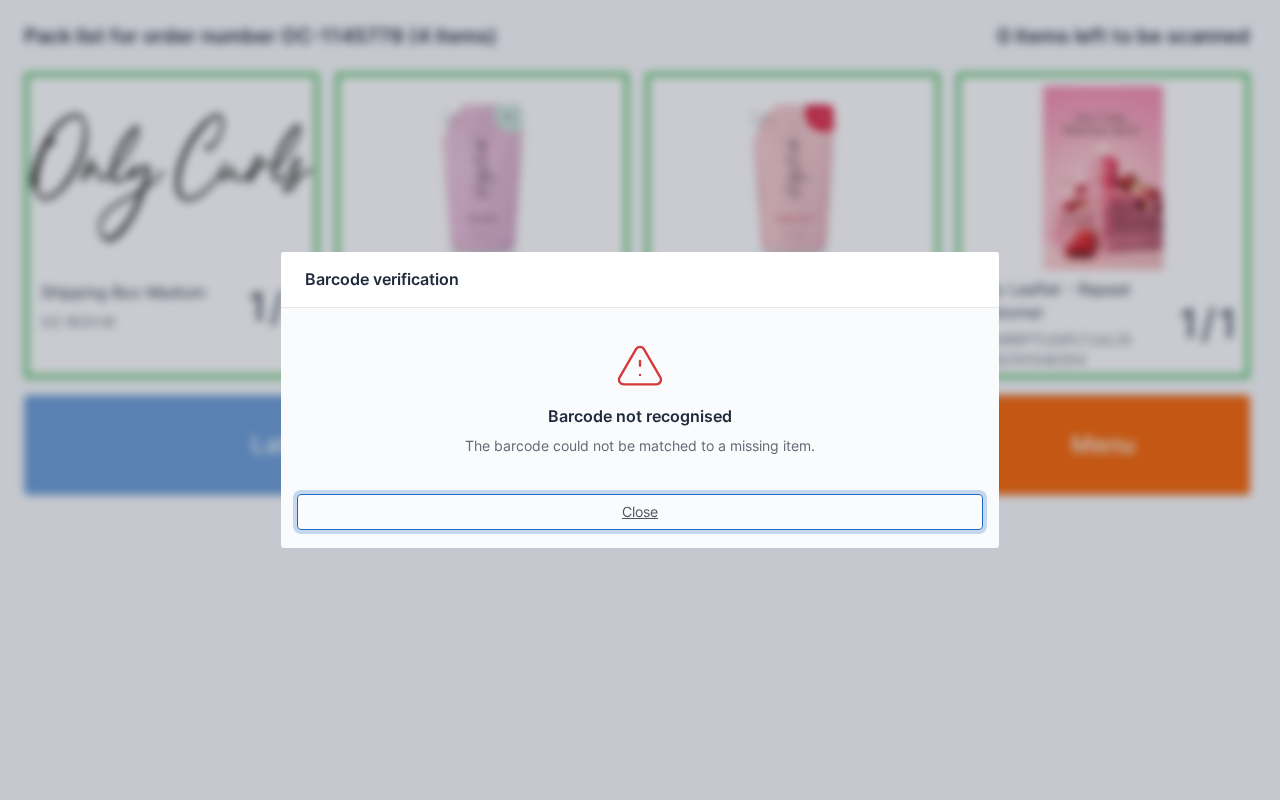 click on "Close" at bounding box center [640, 512] 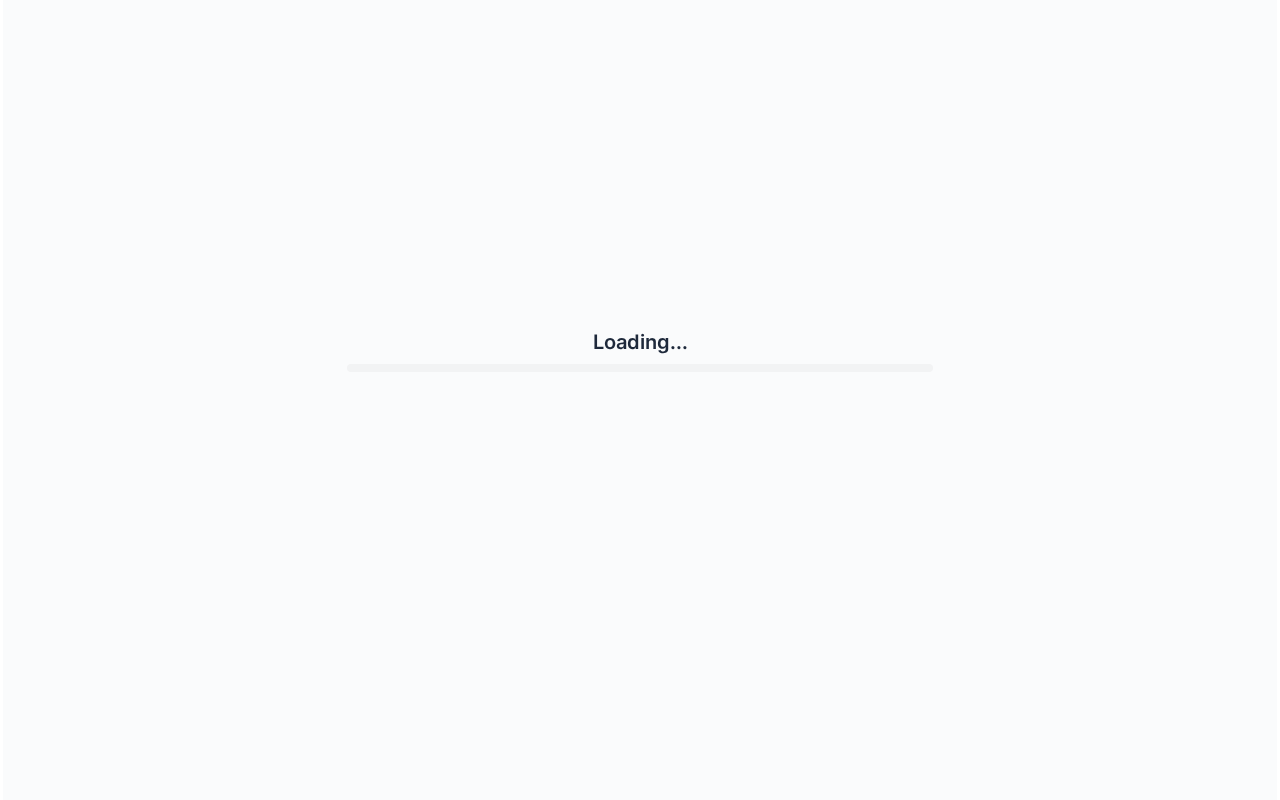 scroll, scrollTop: 0, scrollLeft: 0, axis: both 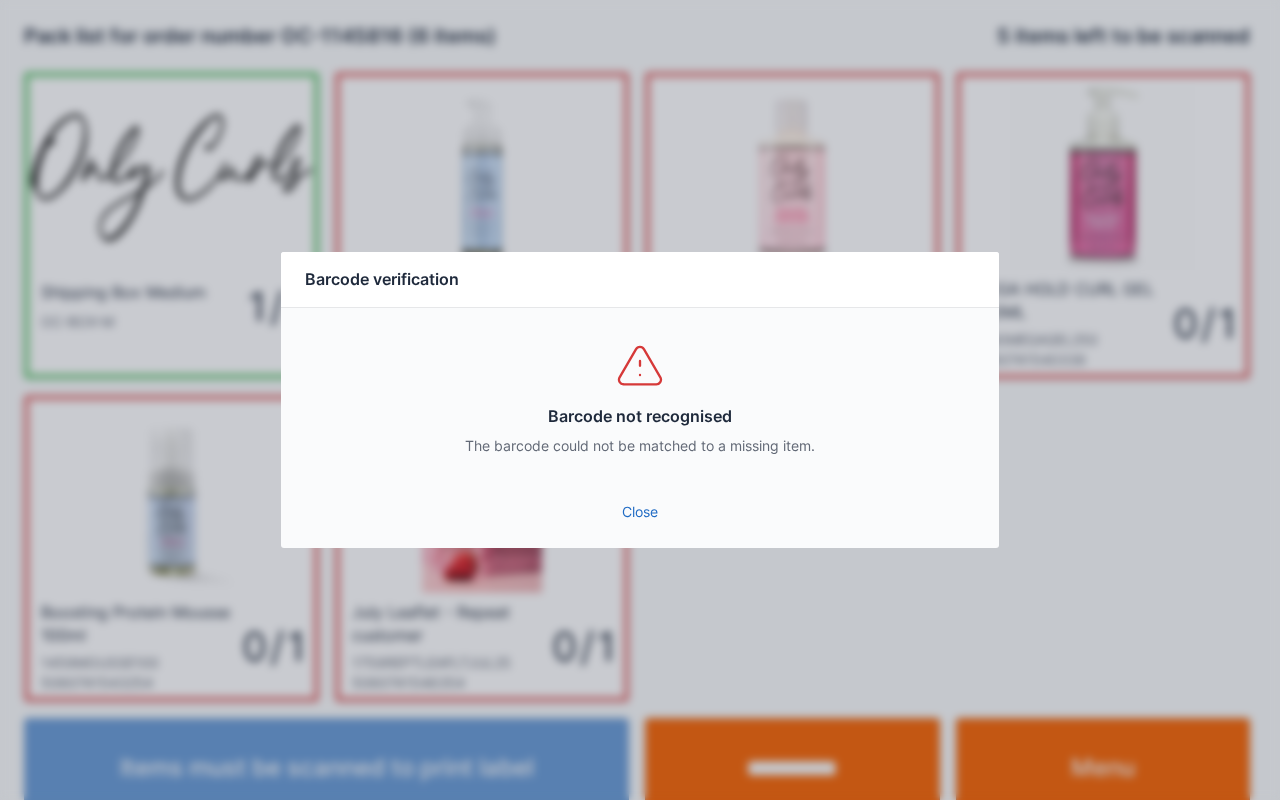 click on "Close" at bounding box center (640, 512) 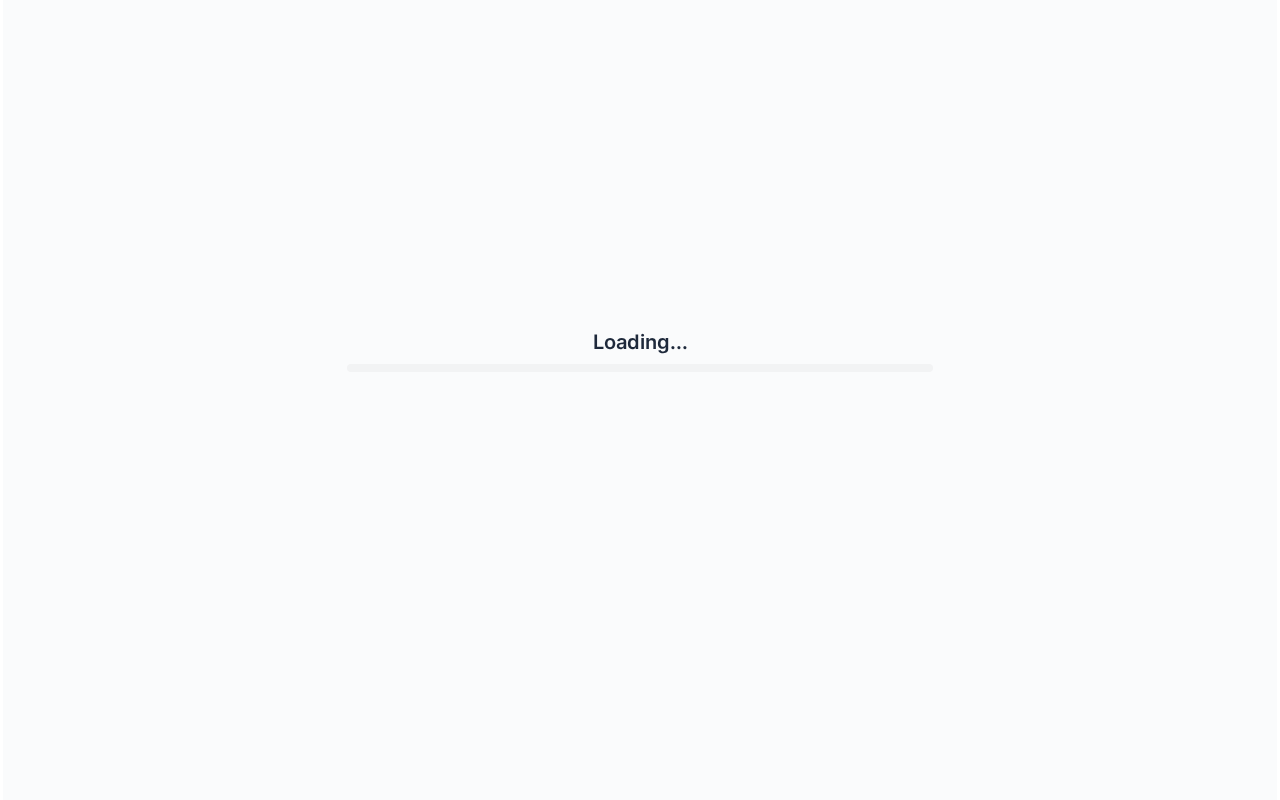 scroll, scrollTop: 0, scrollLeft: 0, axis: both 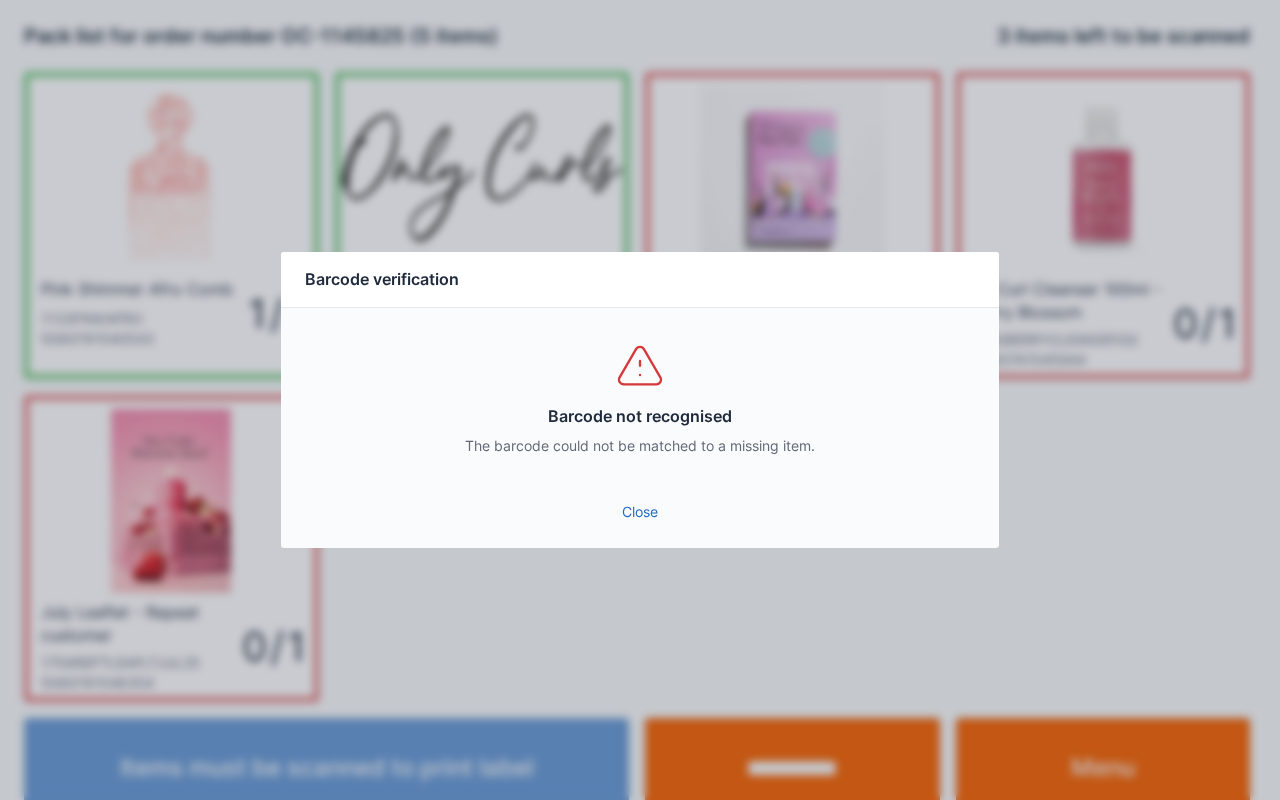 click on "Close" at bounding box center (640, 512) 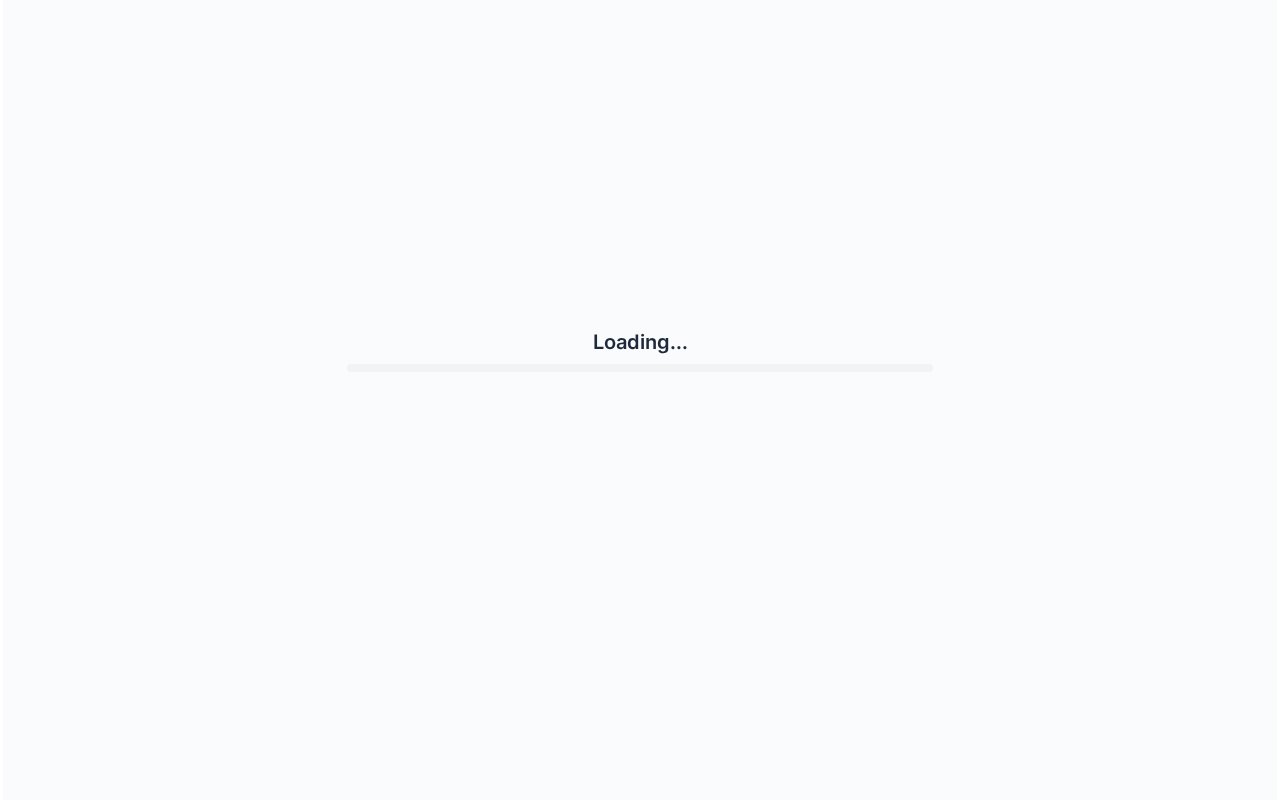 scroll, scrollTop: 0, scrollLeft: 0, axis: both 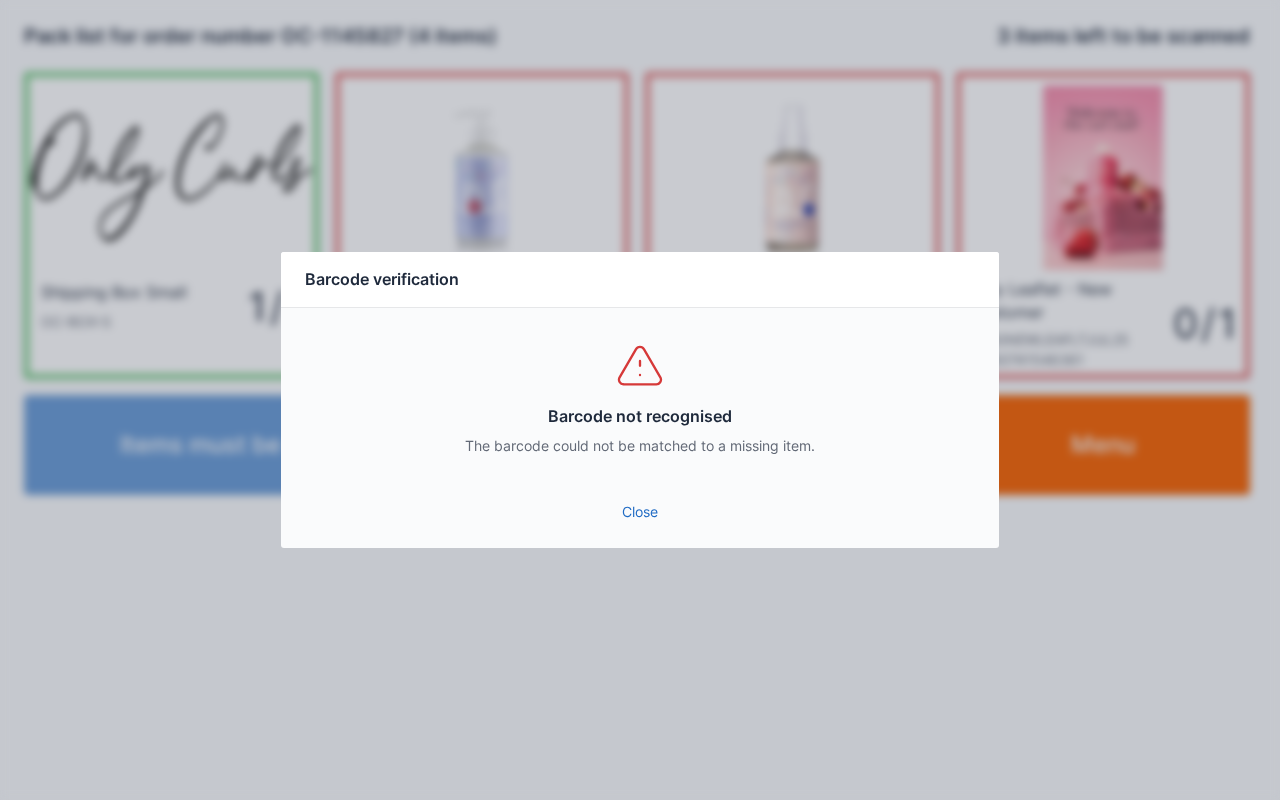 click on "Close" at bounding box center [640, 512] 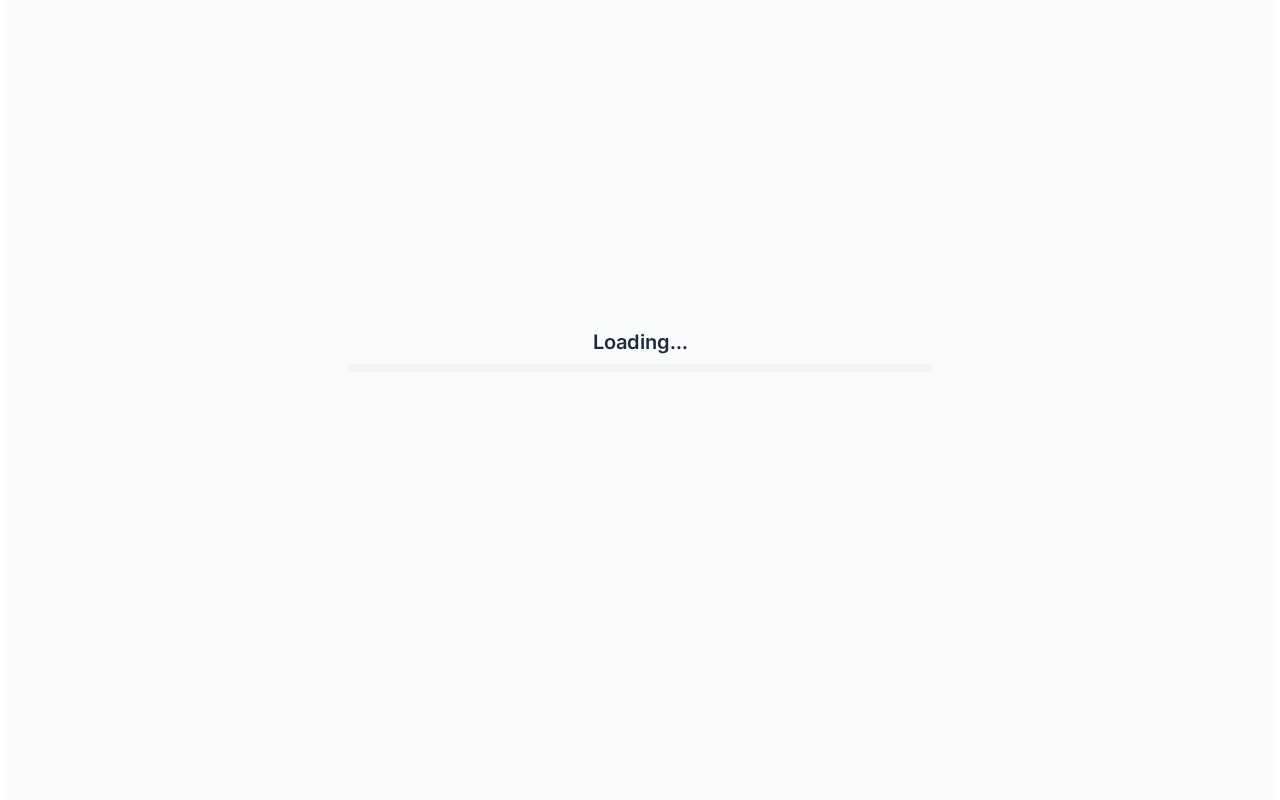 scroll, scrollTop: 0, scrollLeft: 0, axis: both 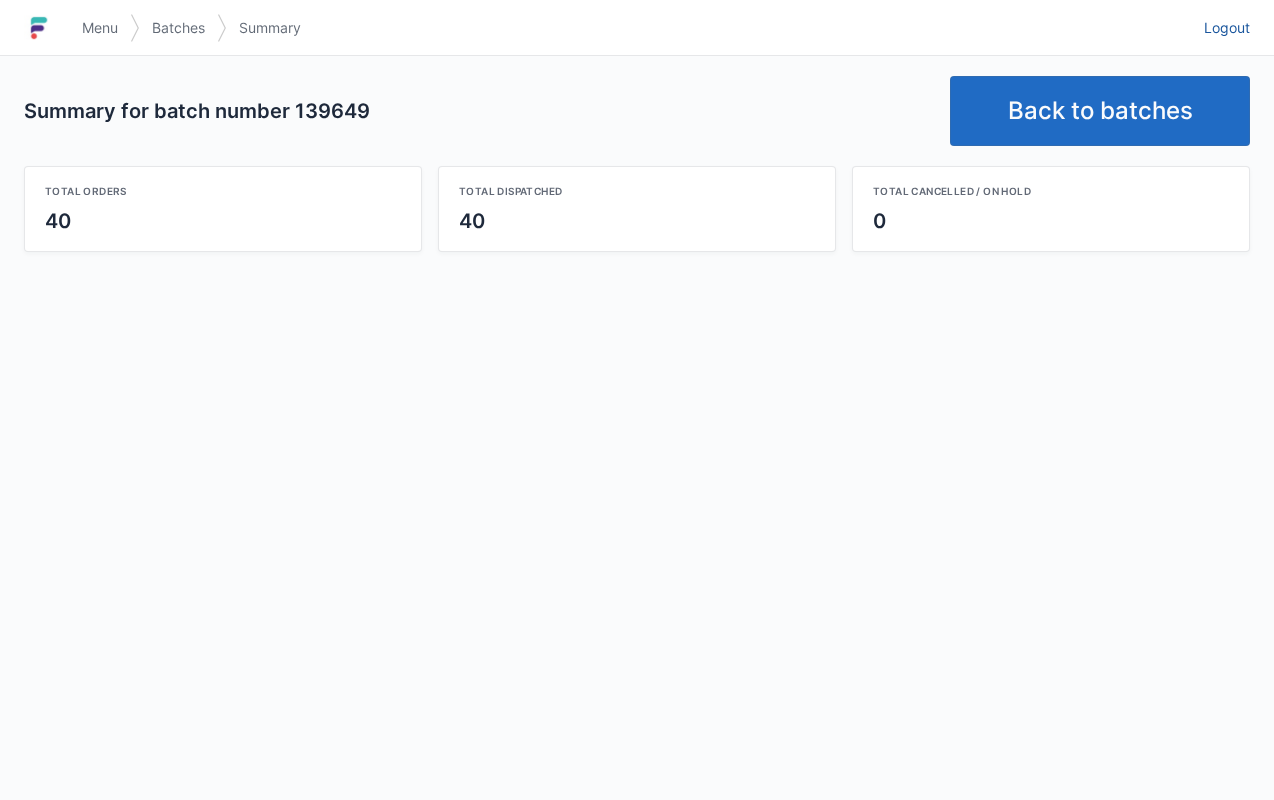 click on "Logout" at bounding box center (1227, 28) 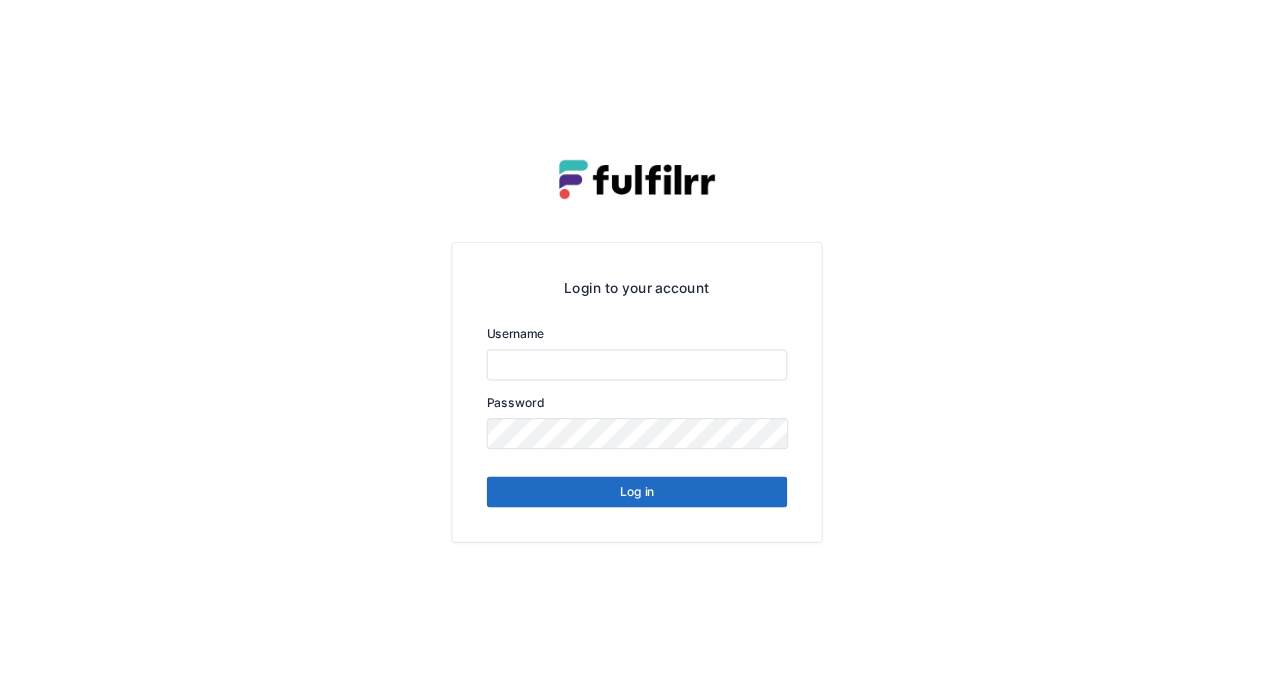 scroll, scrollTop: 0, scrollLeft: 0, axis: both 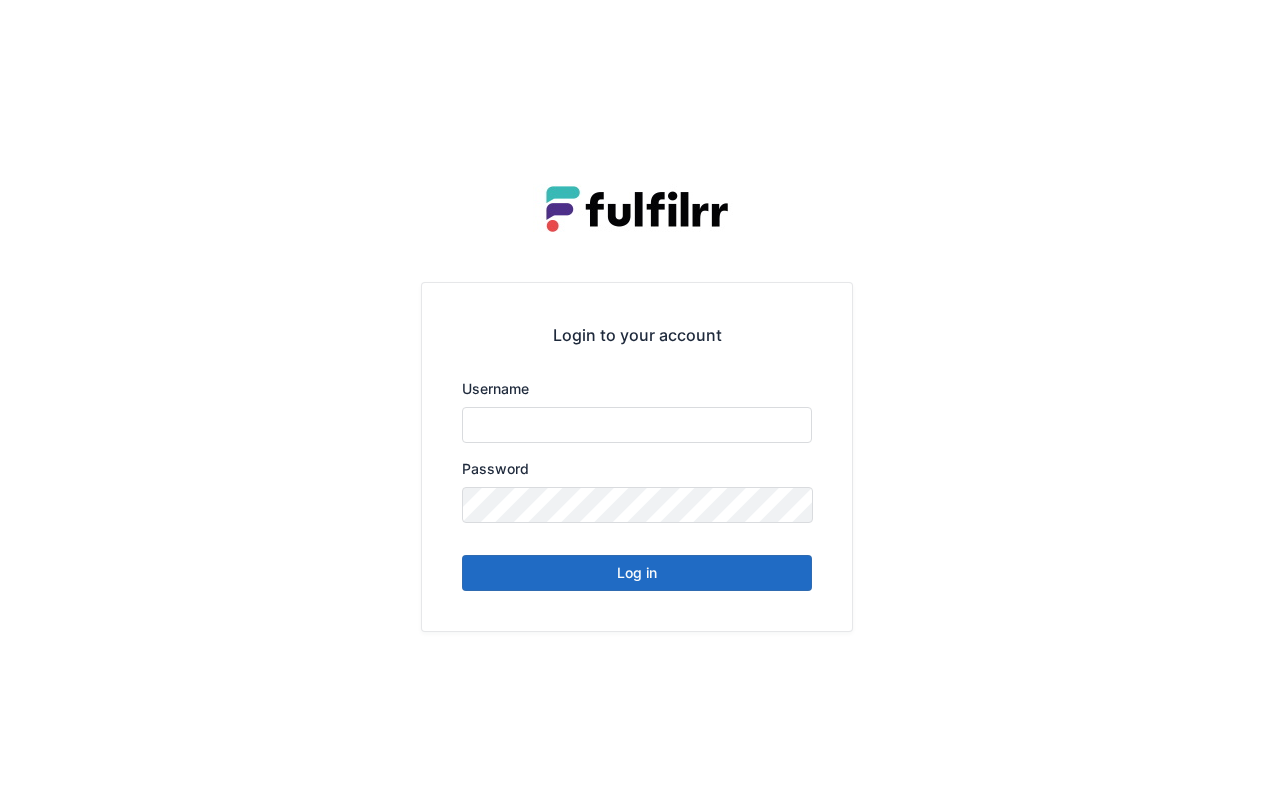type on "*******" 